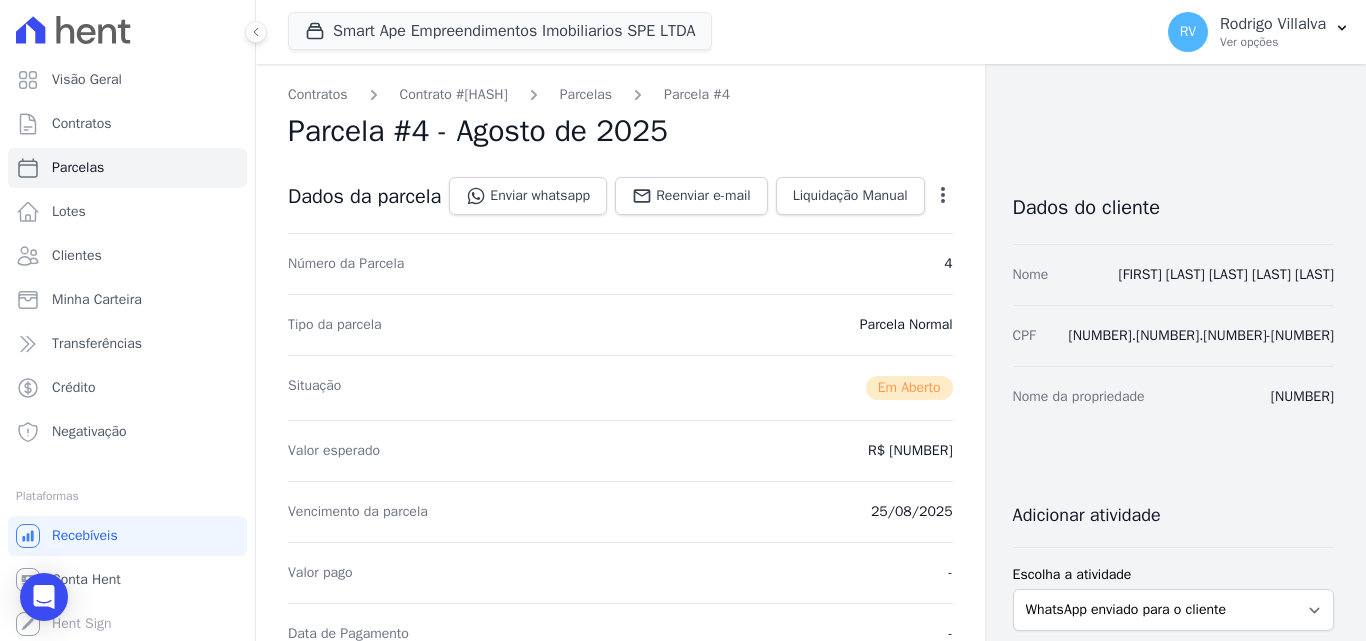 scroll, scrollTop: 0, scrollLeft: 0, axis: both 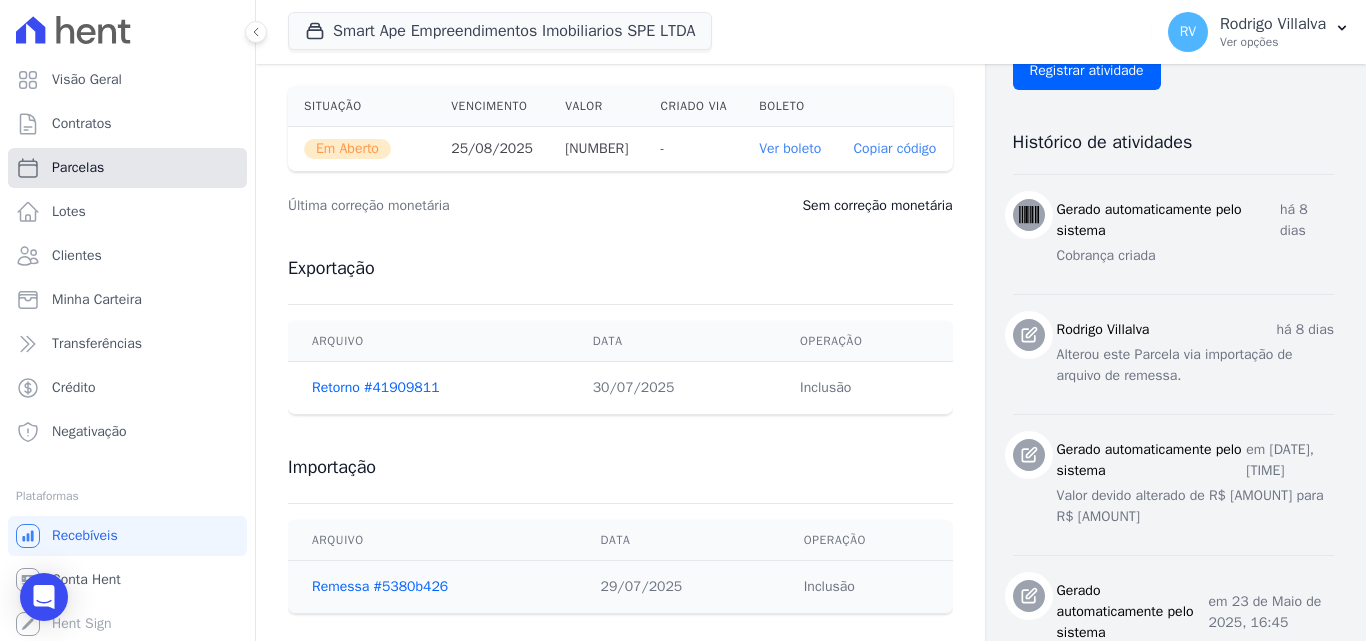 click on "Parcelas" at bounding box center [127, 168] 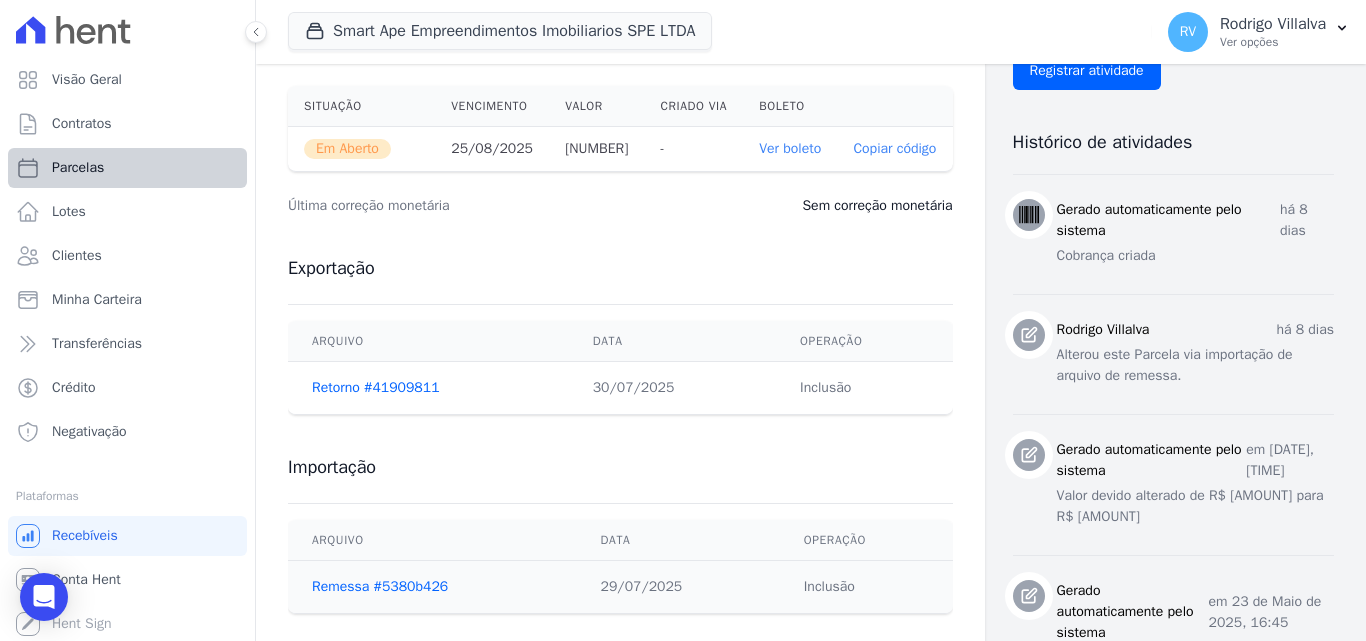 select 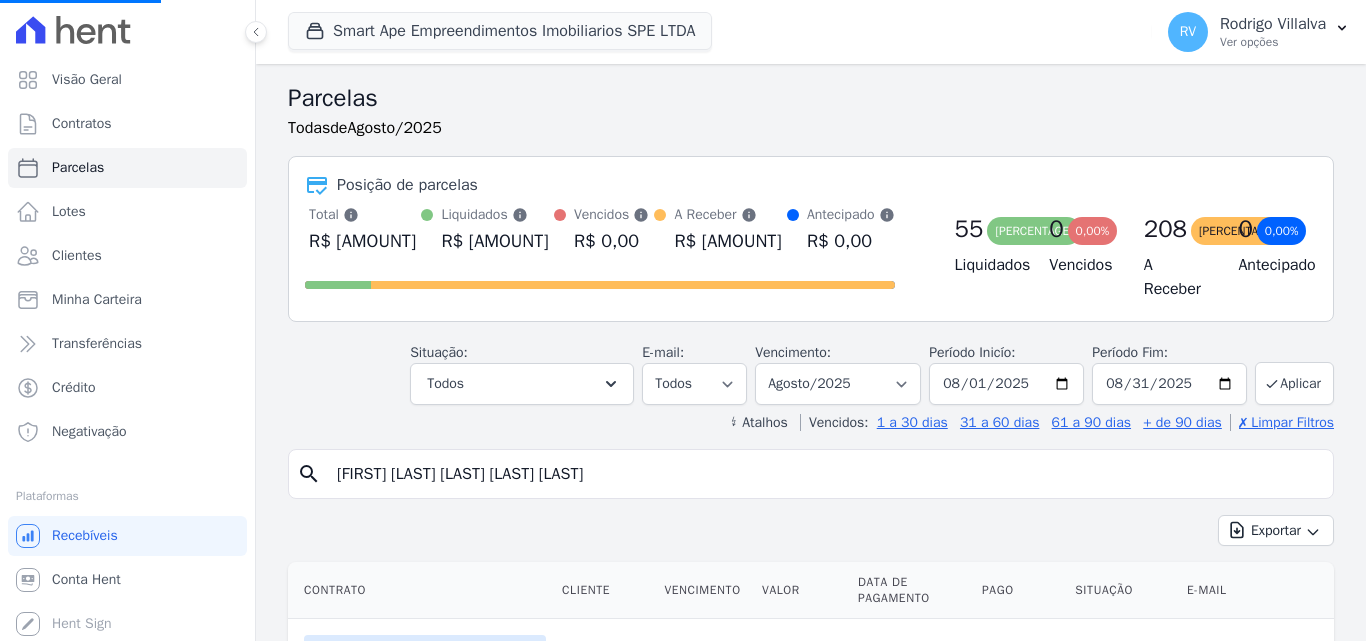 select 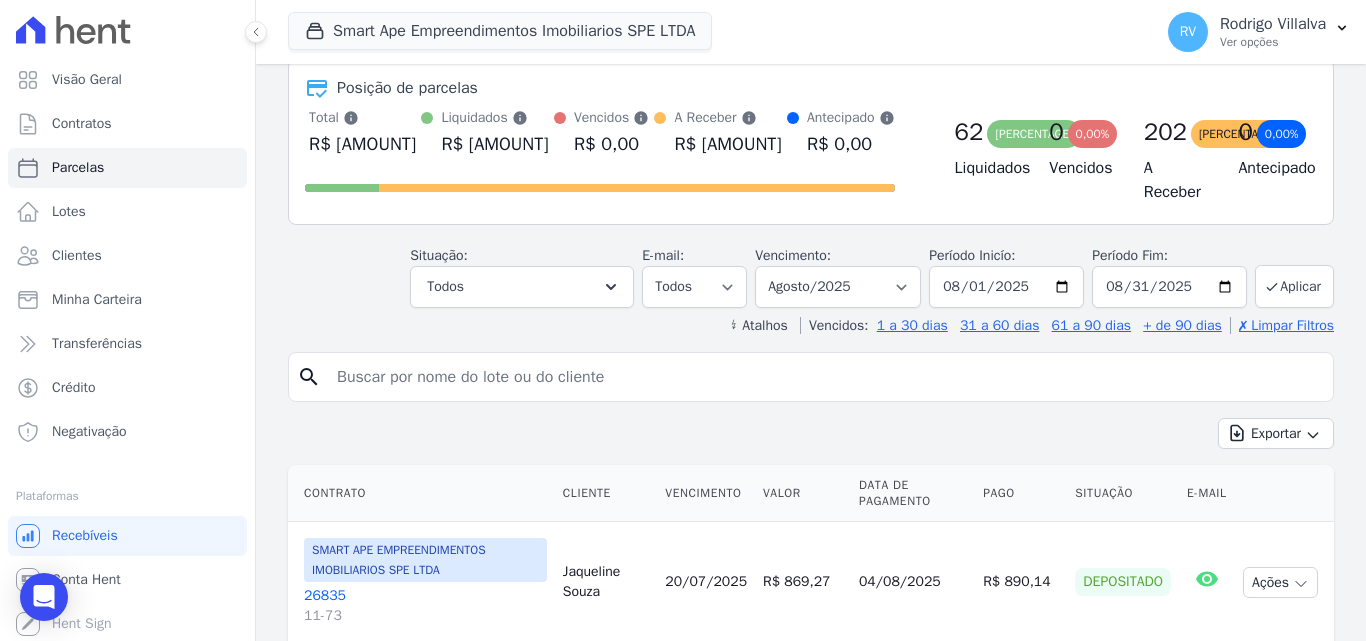 scroll, scrollTop: 200, scrollLeft: 0, axis: vertical 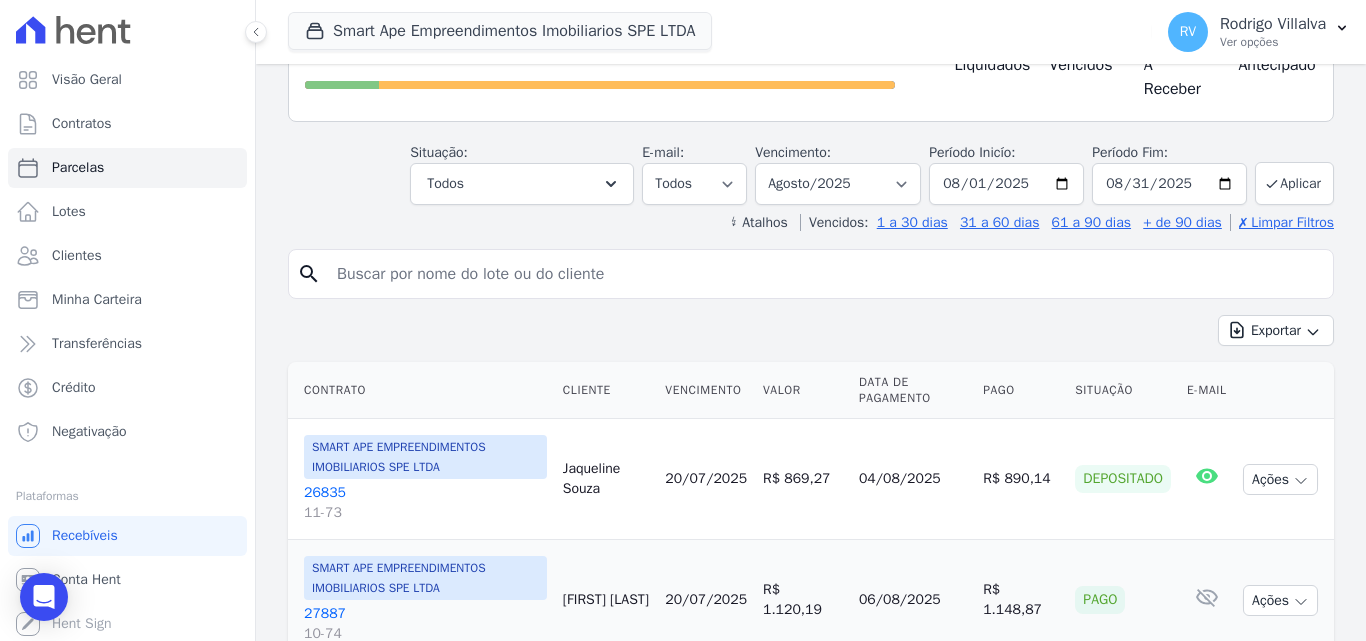 click at bounding box center [825, 274] 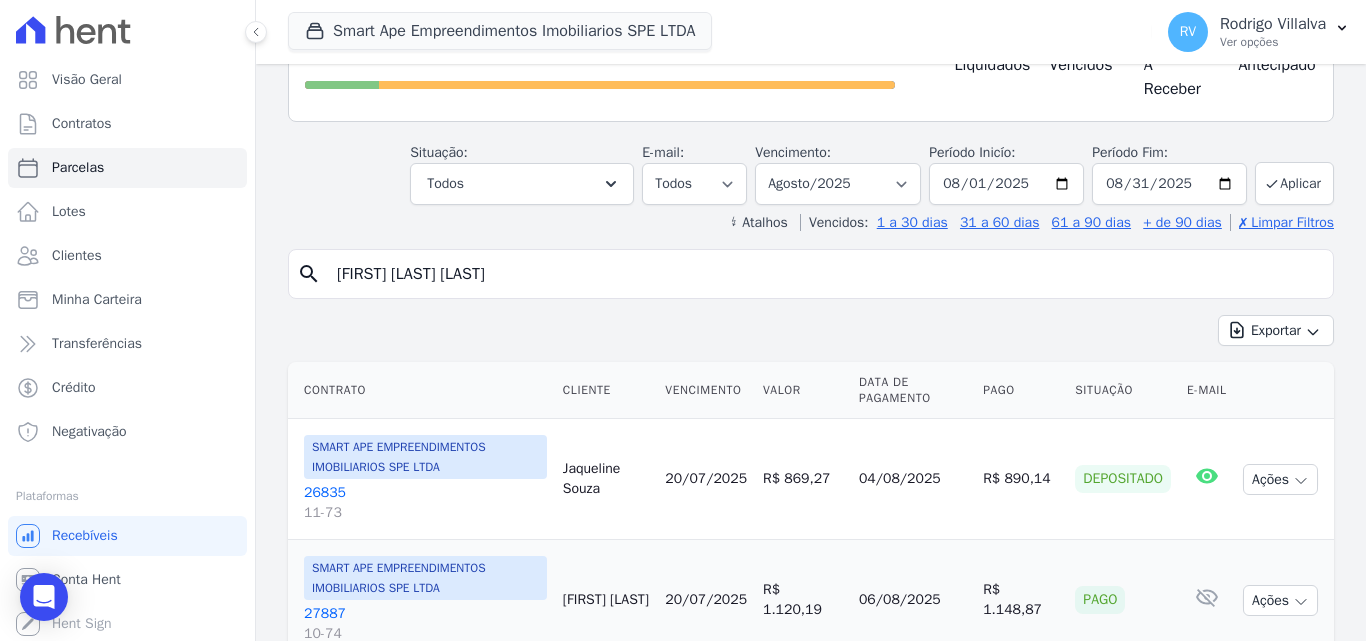 type on "Helena Pereira De Almeida" 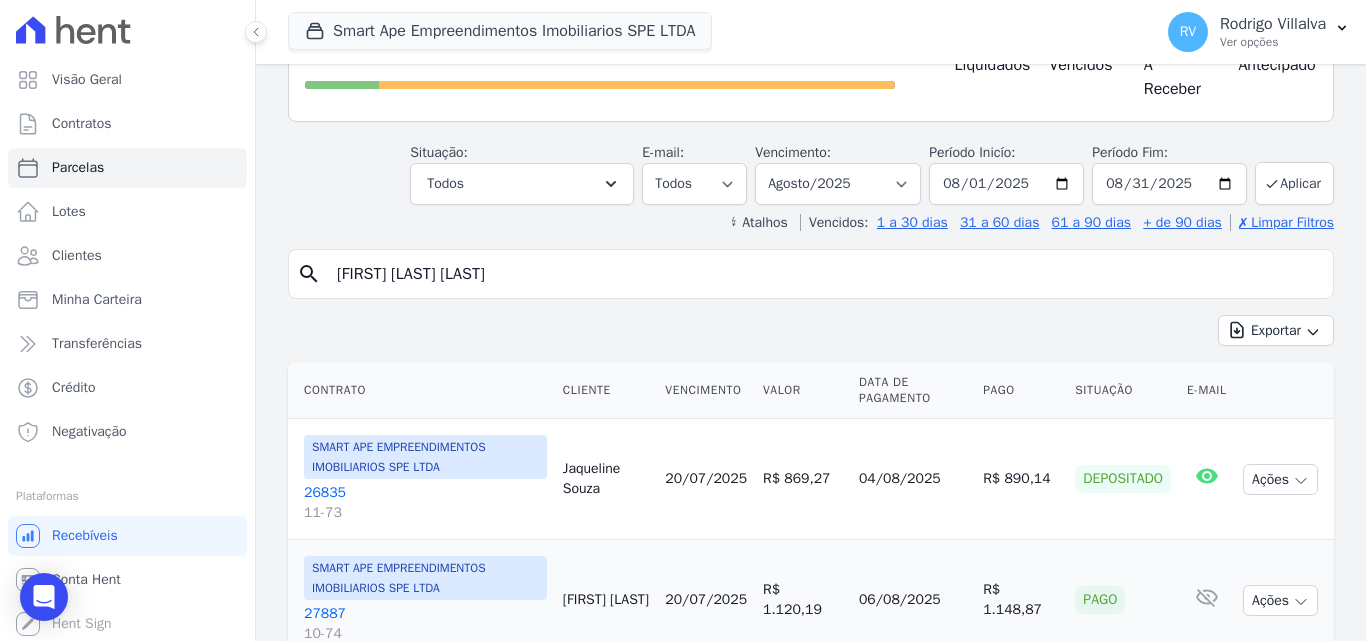 select 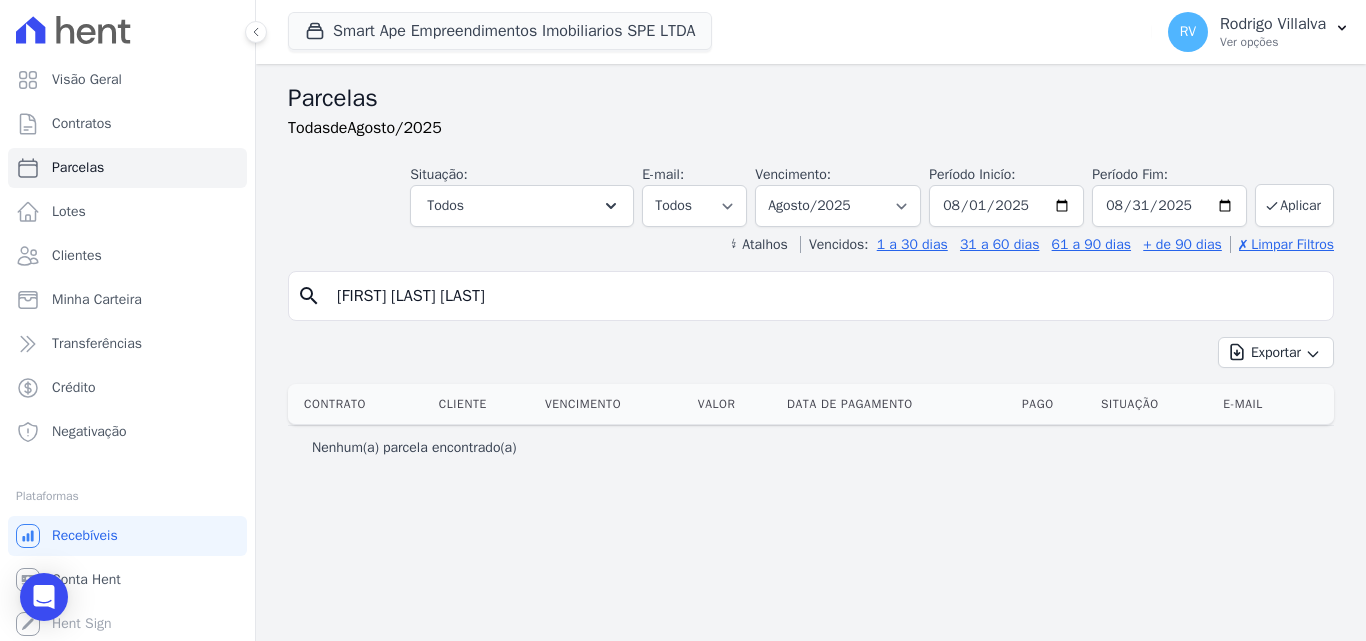 click on "Helena Pereira De Almeida" at bounding box center [825, 296] 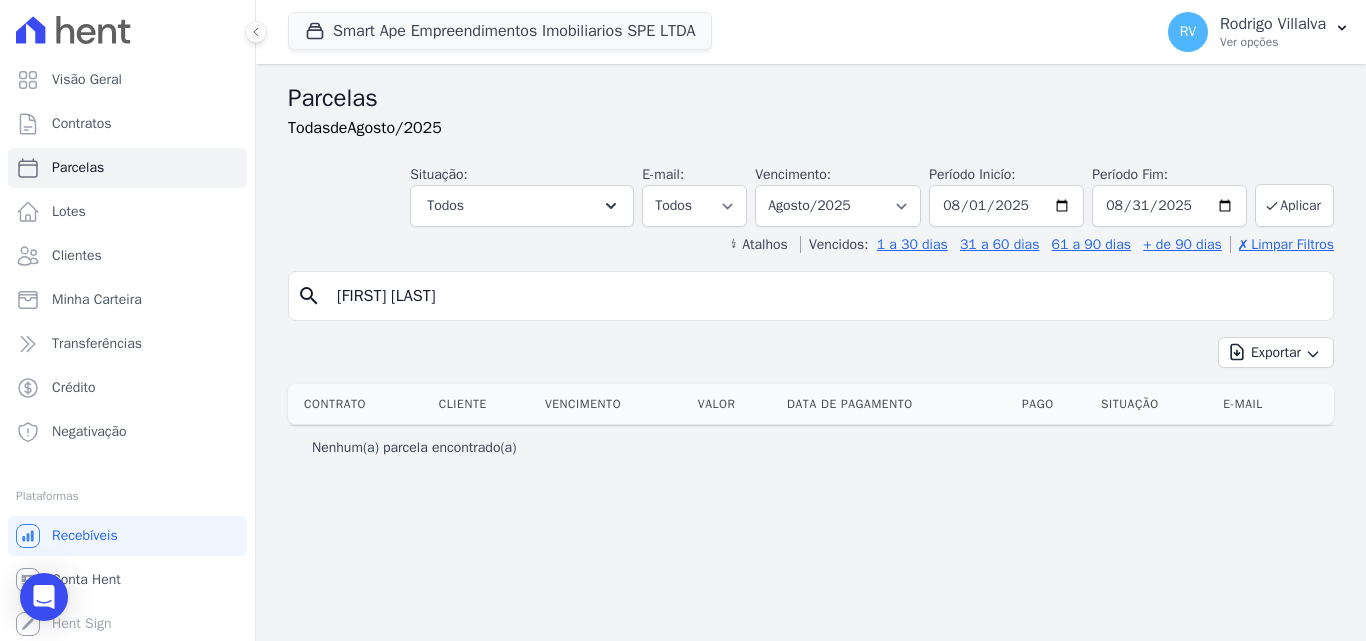 type on "[FIRST] [LAST]" 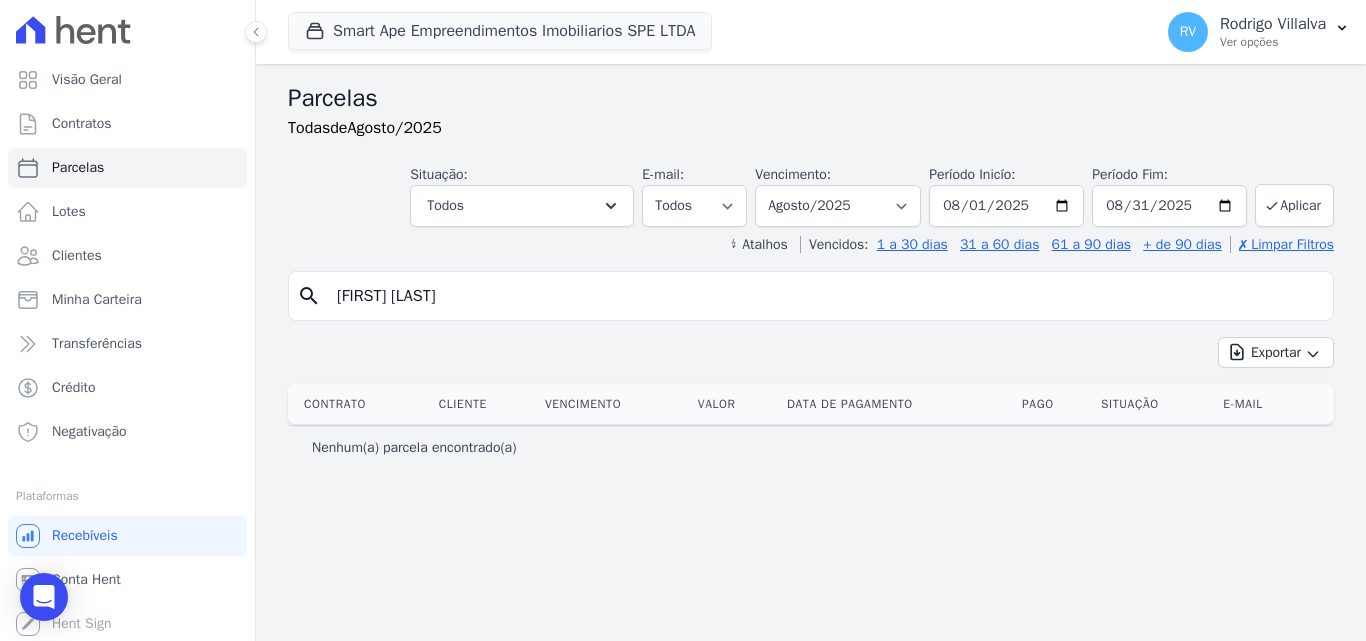 select 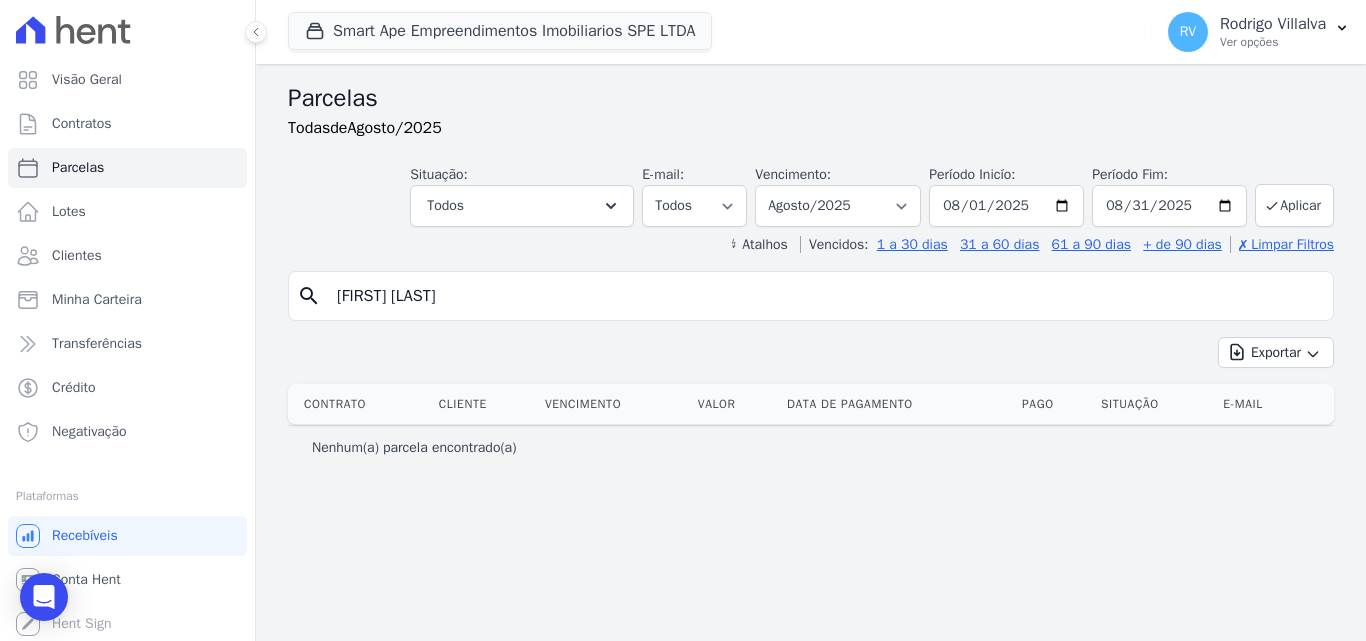 click on "search" at bounding box center (309, 296) 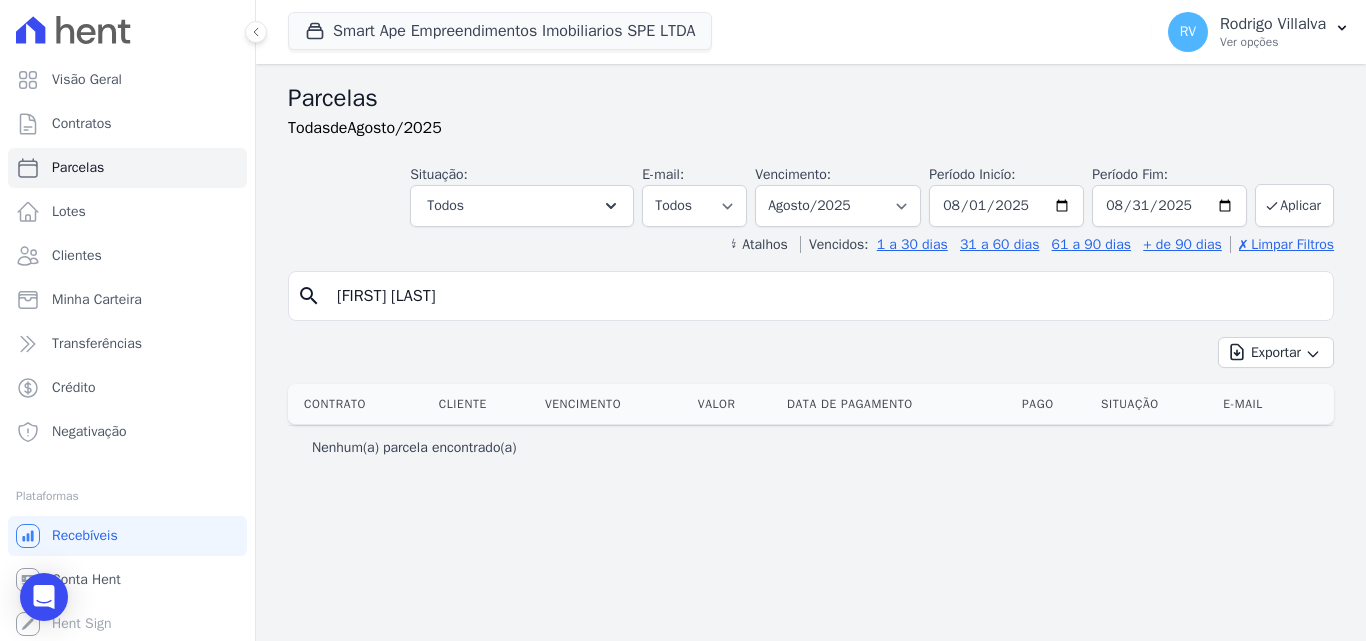 click on "[FIRST] [LAST]" at bounding box center (825, 296) 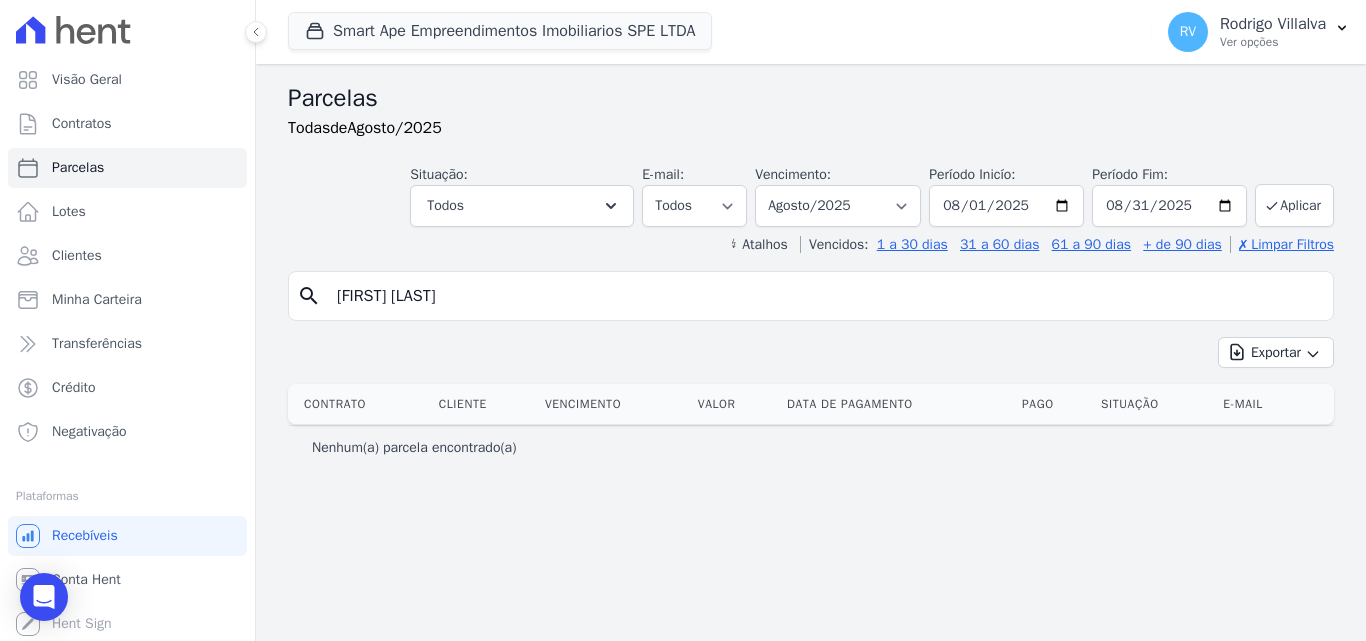 select 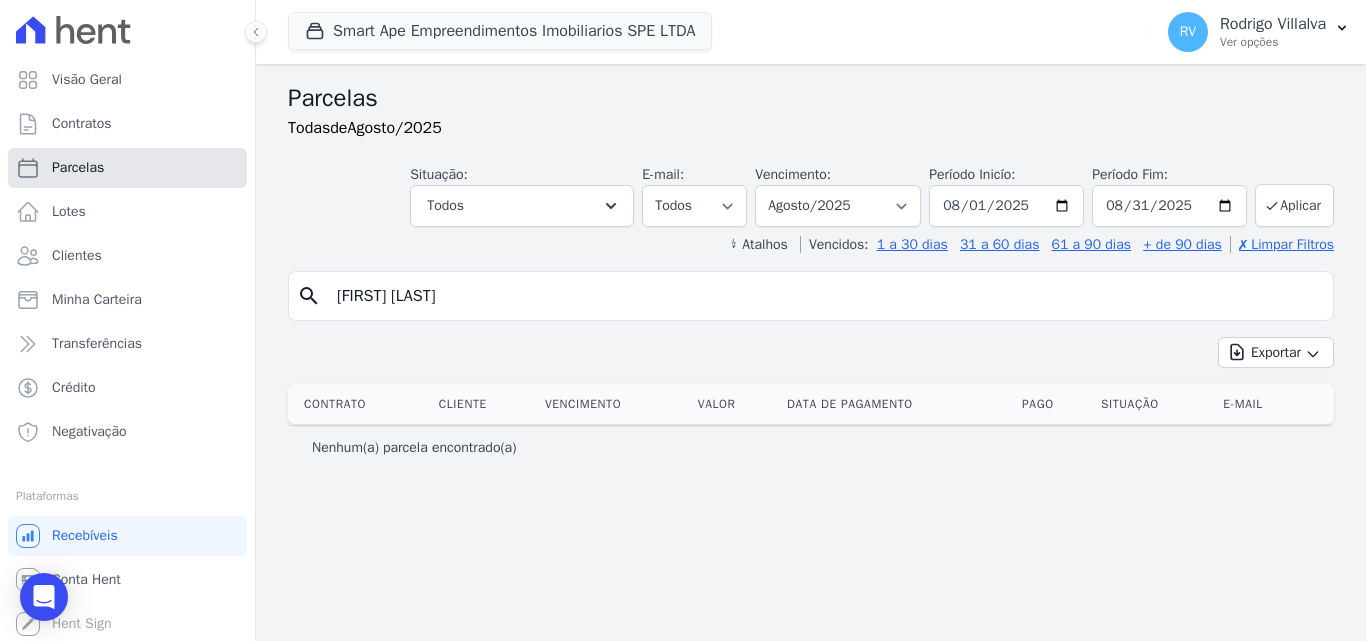 click on "Parcelas" at bounding box center (78, 168) 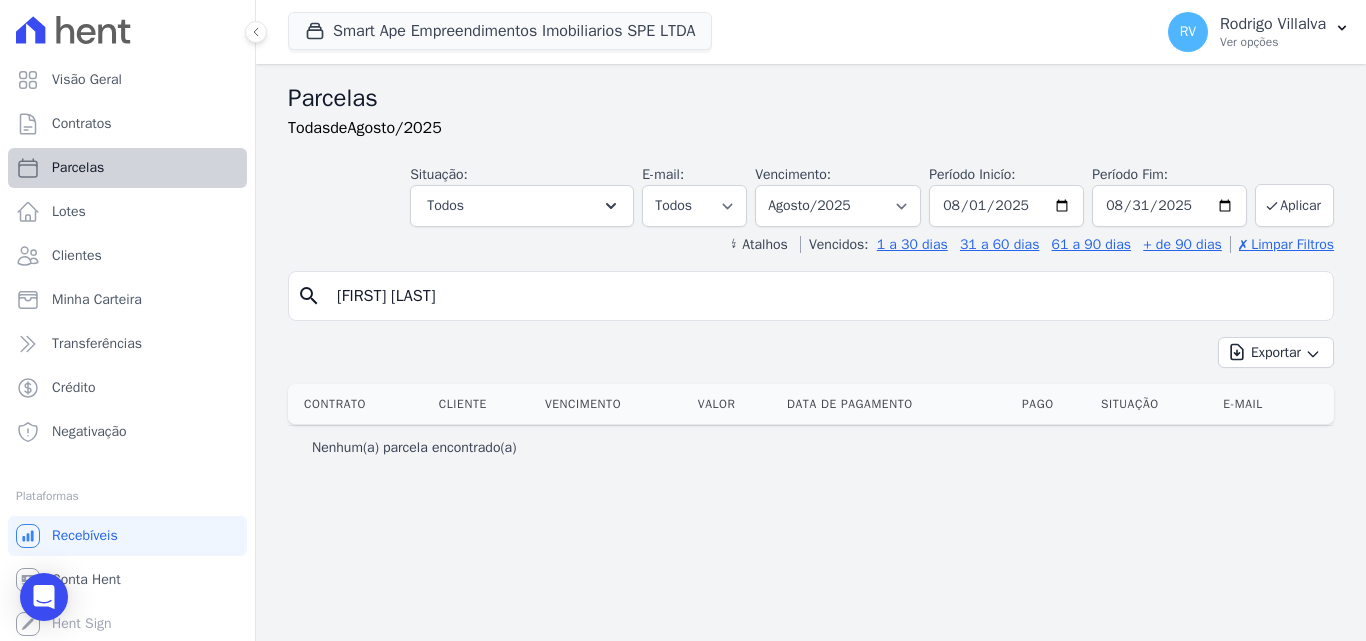 select 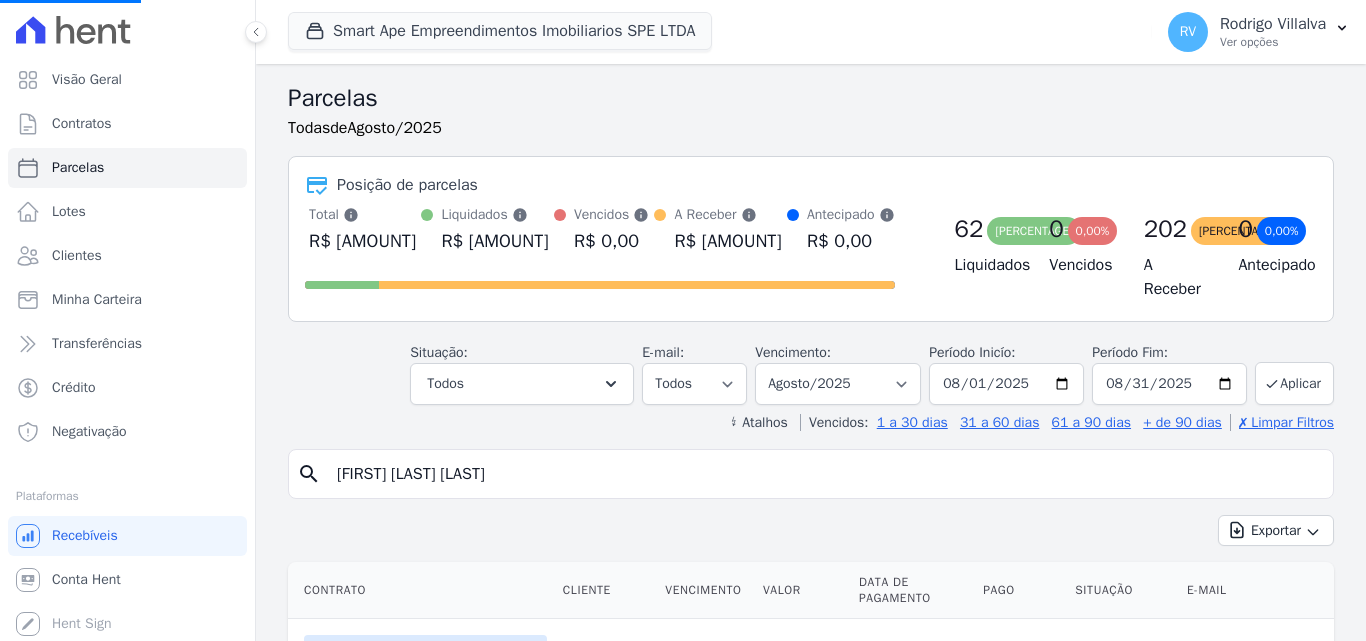 click on "Helena Pereira De Almeida" at bounding box center (825, 474) 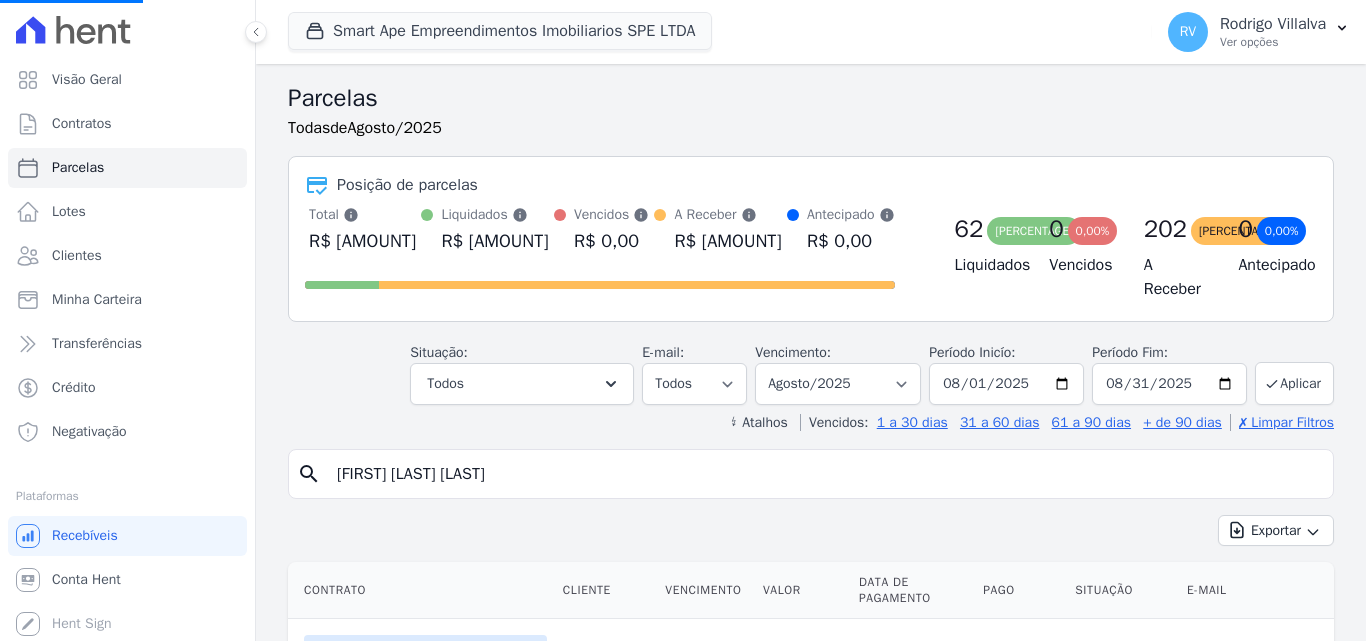 select 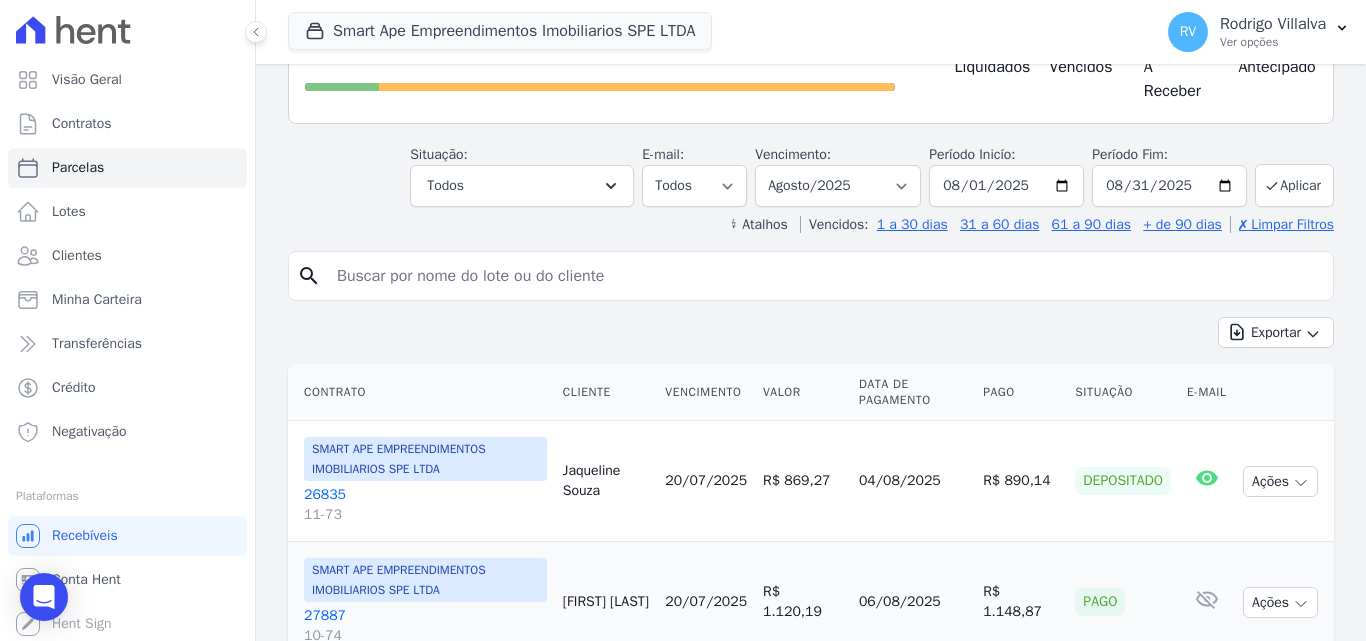scroll, scrollTop: 200, scrollLeft: 0, axis: vertical 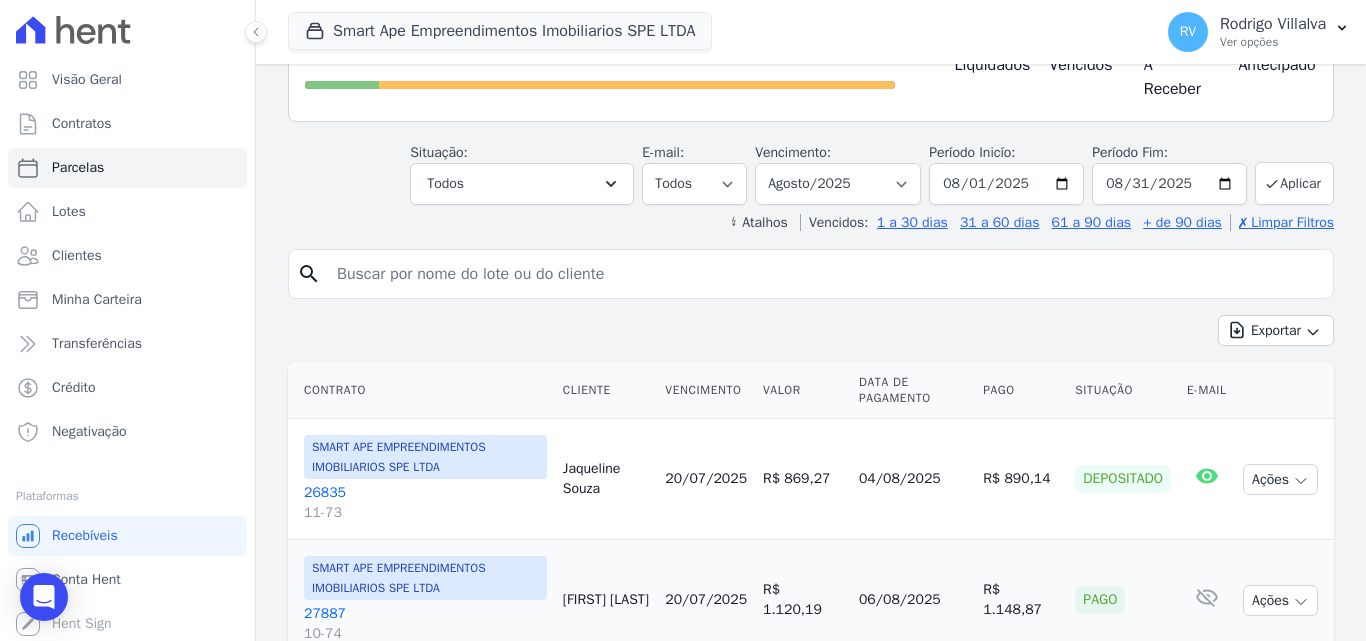 click at bounding box center (825, 274) 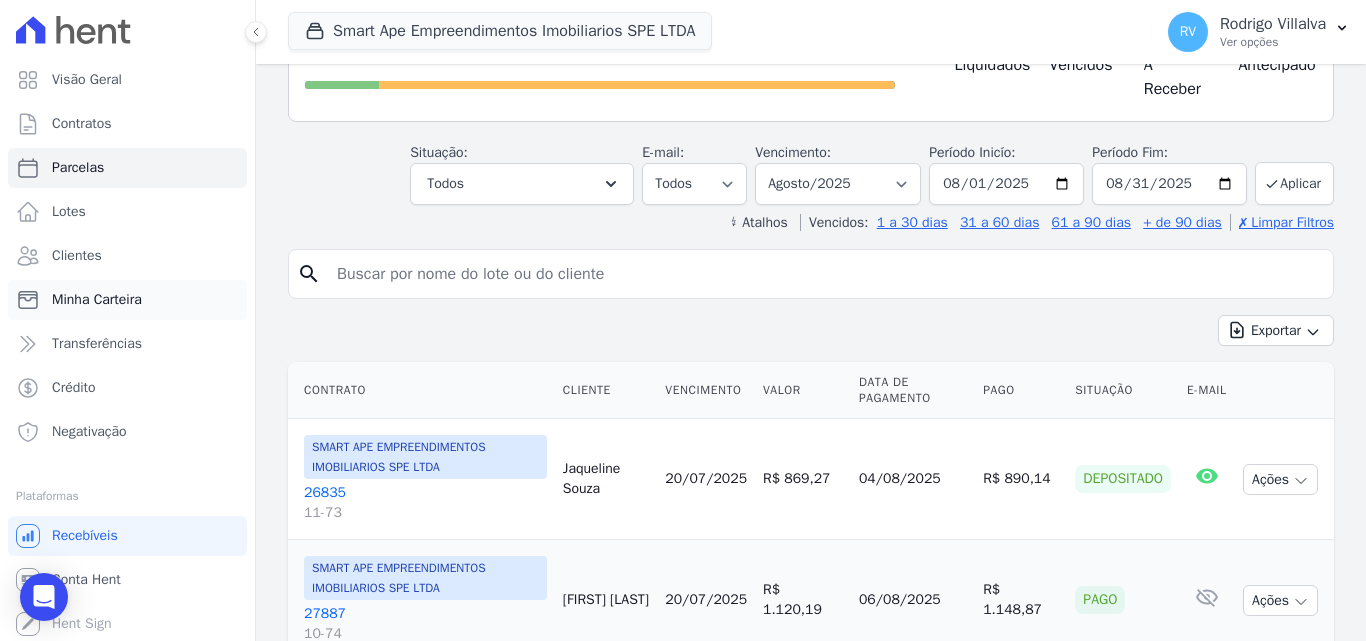 drag, startPoint x: 637, startPoint y: 296, endPoint x: 51, endPoint y: 291, distance: 586.0213 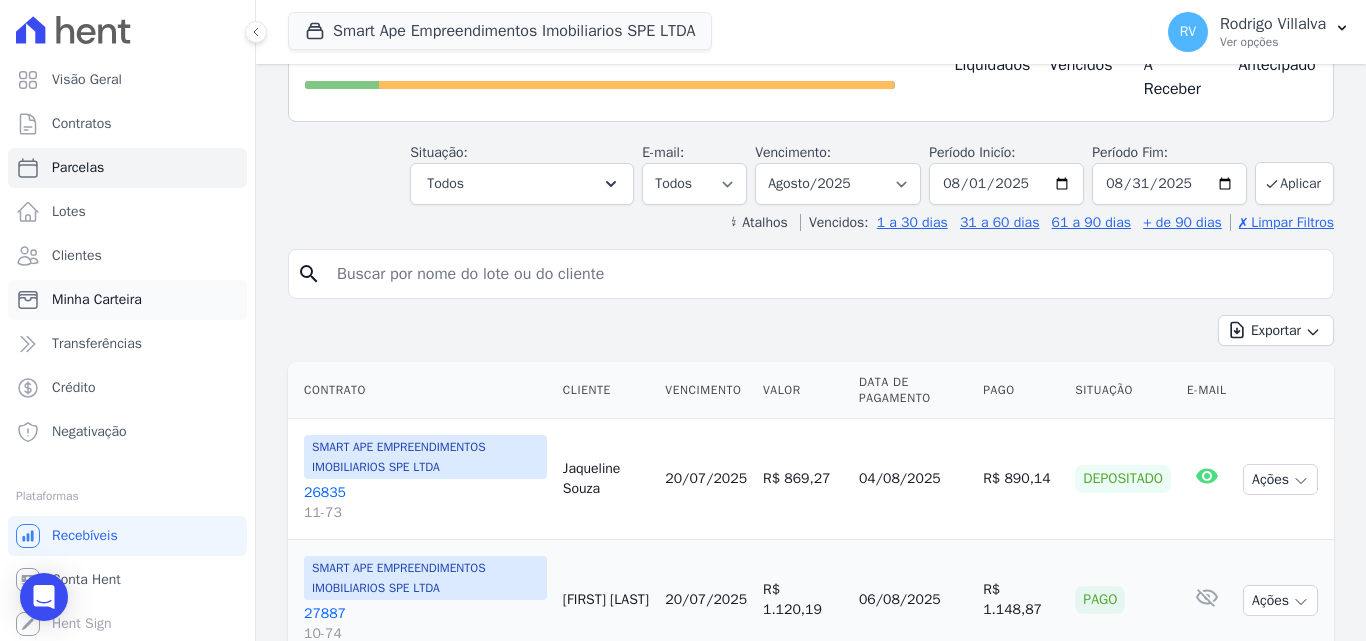 click on "Visão Geral
Contratos
Parcelas
Lotes
Clientes
Minha Carteira
Transferências
Crédito
Negativação" at bounding box center [683, 320] 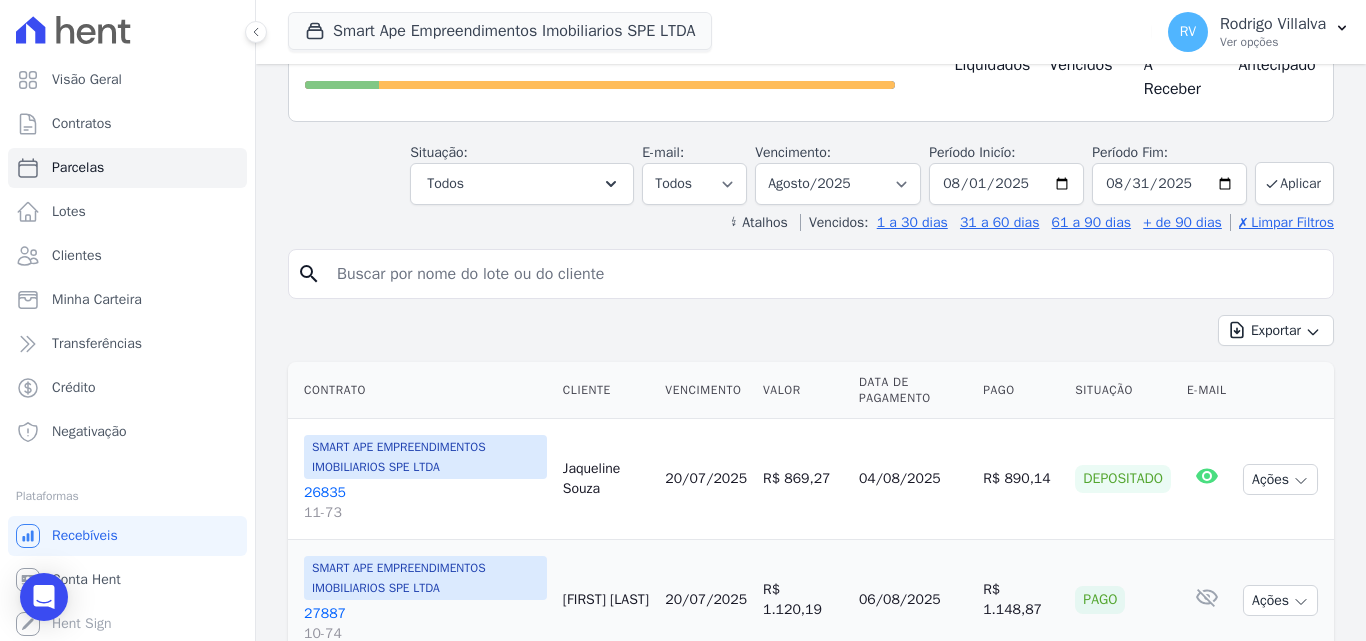 paste on "Helena Pereira De Almeida" 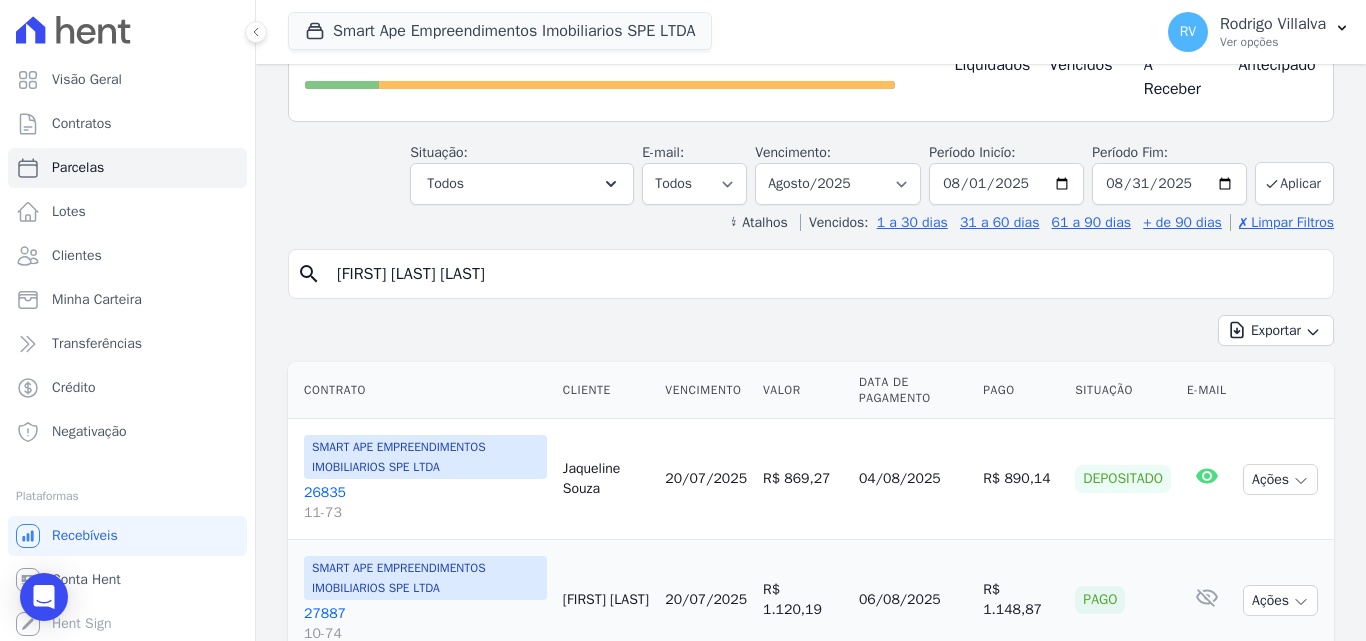 type on "Helena Pereira De Almeida" 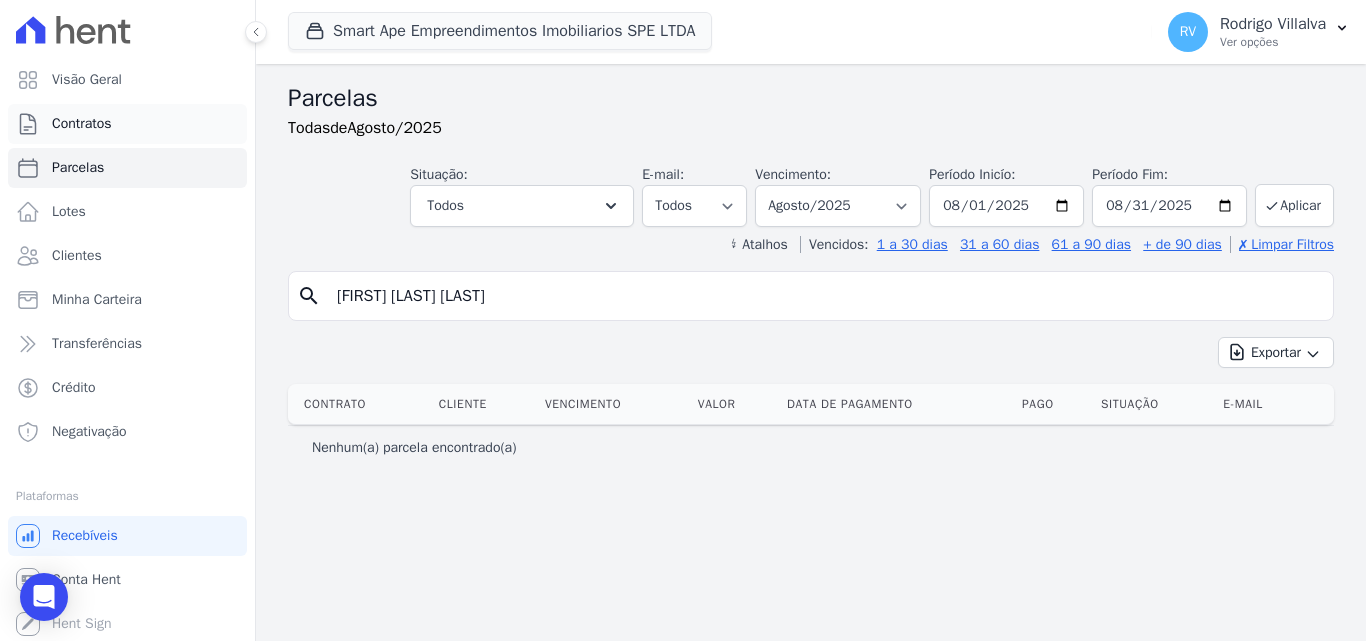 click on "Contratos" at bounding box center [82, 124] 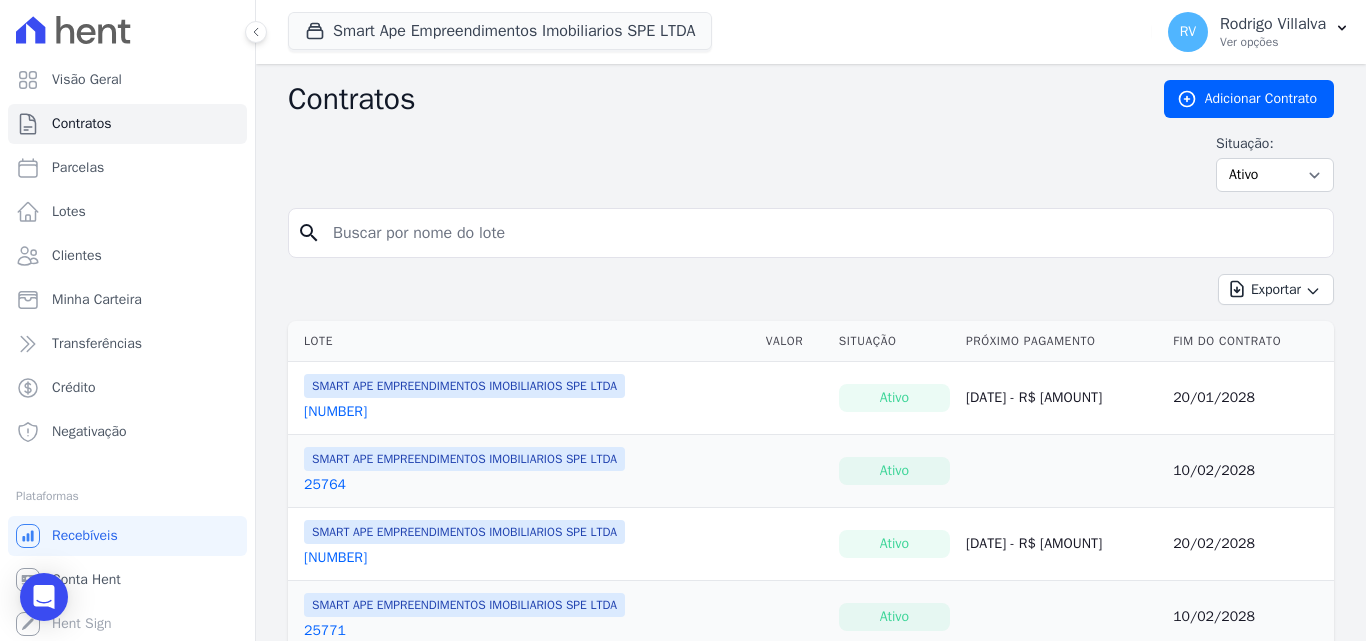 click at bounding box center (823, 233) 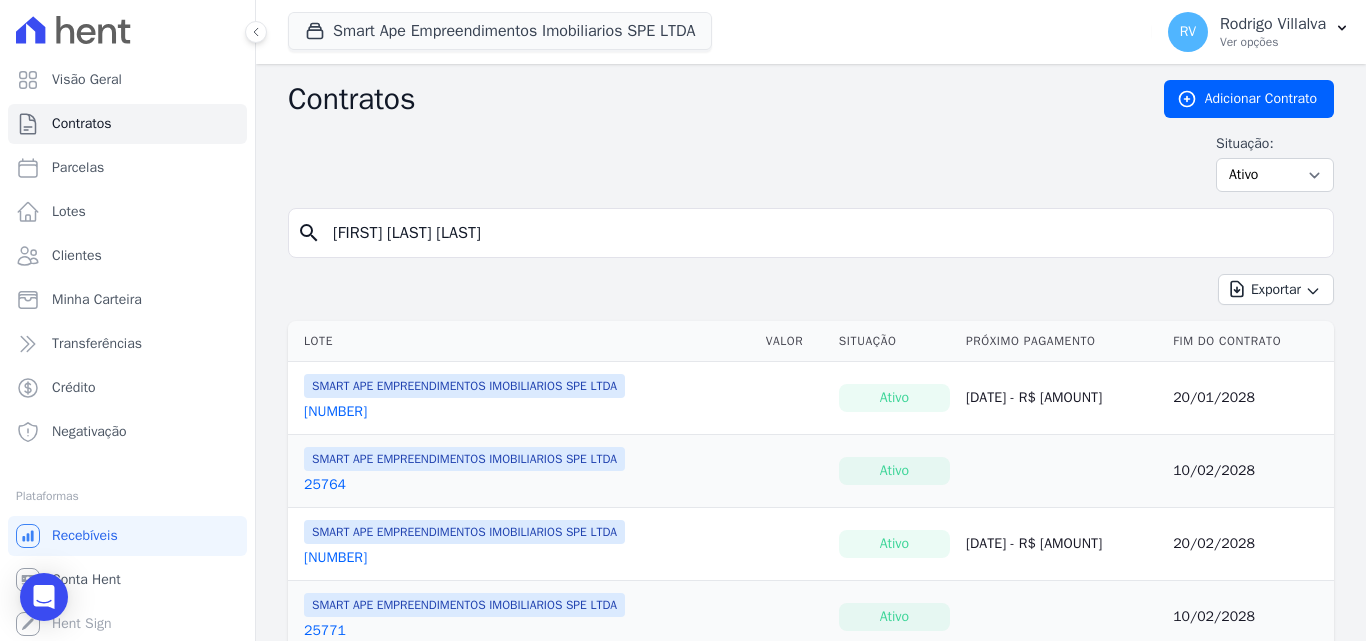 type on "Helena Pereira De Almeida" 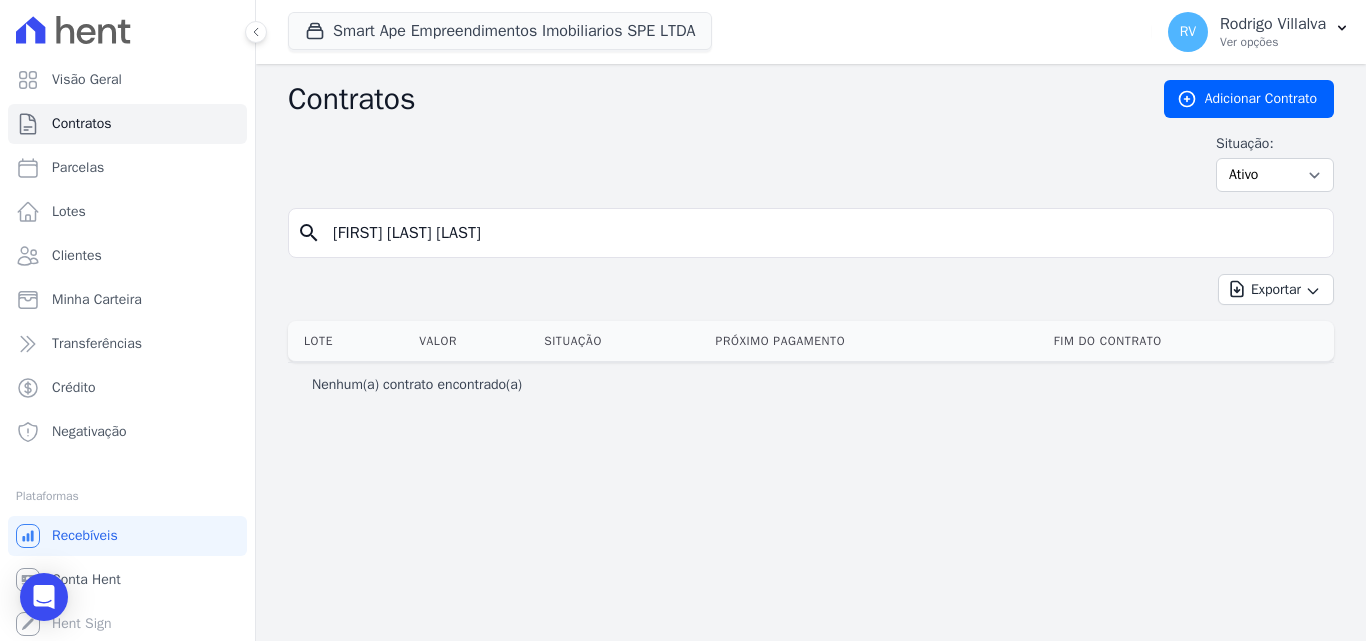 click on "Helena Pereira De Almeida" at bounding box center (823, 233) 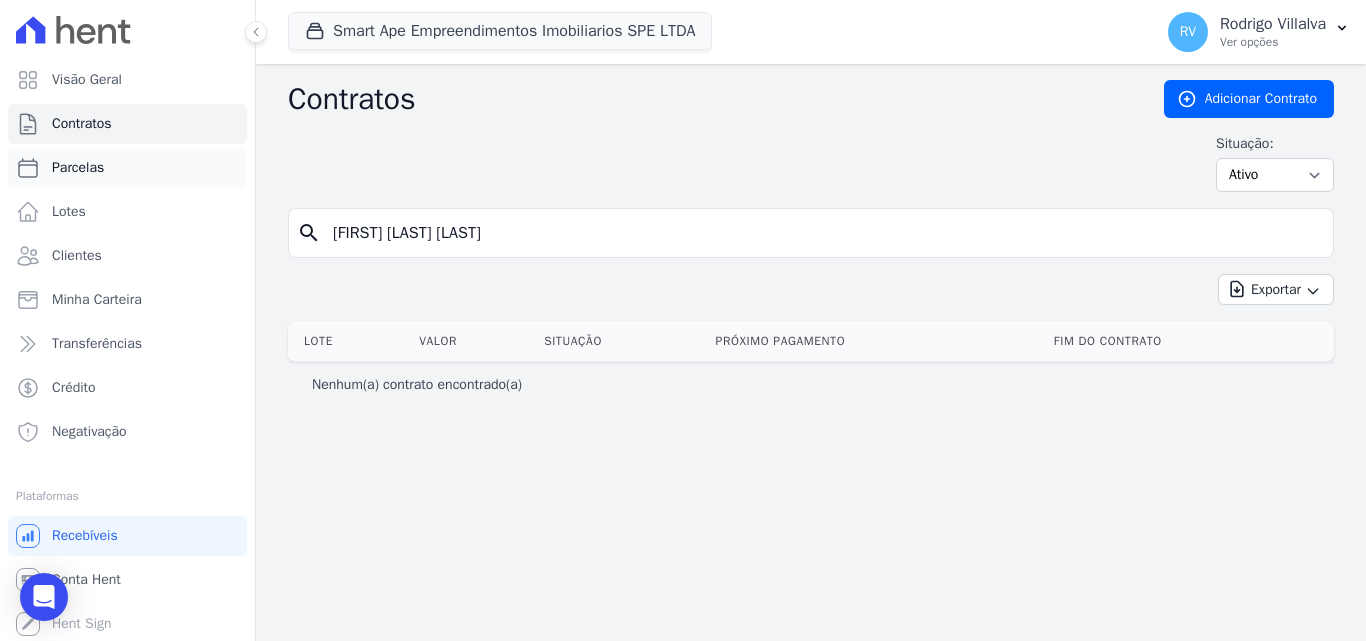 click on "Parcelas" at bounding box center [127, 168] 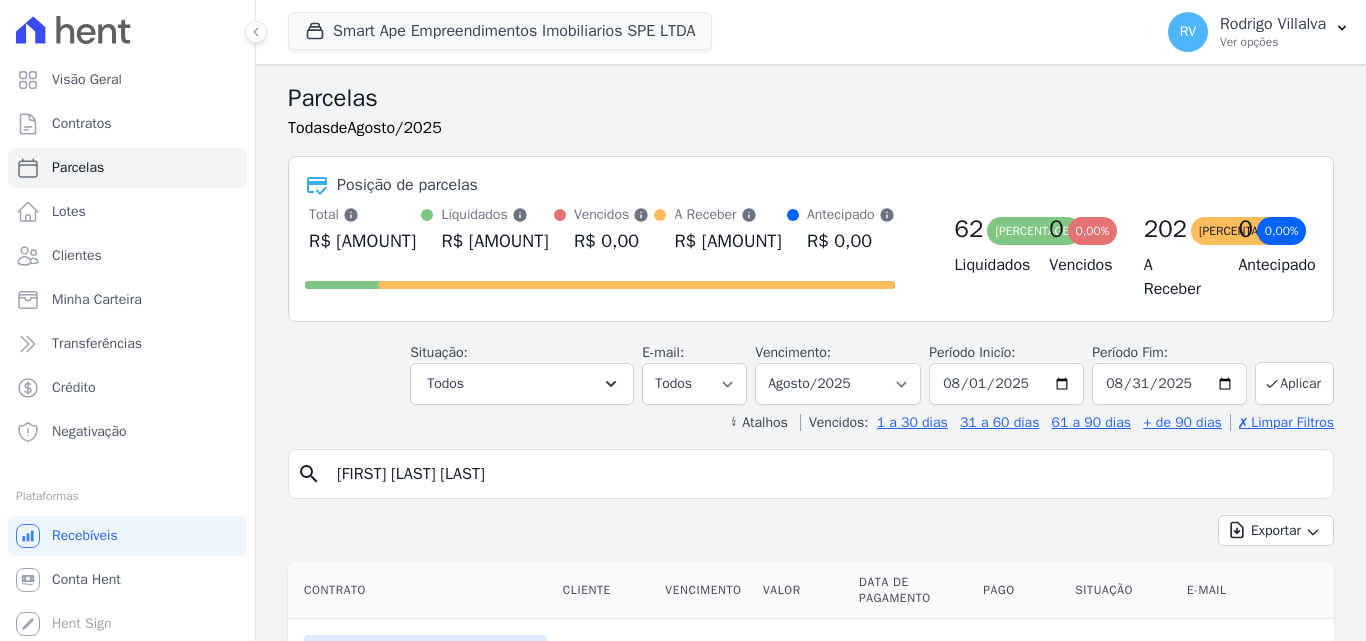 select 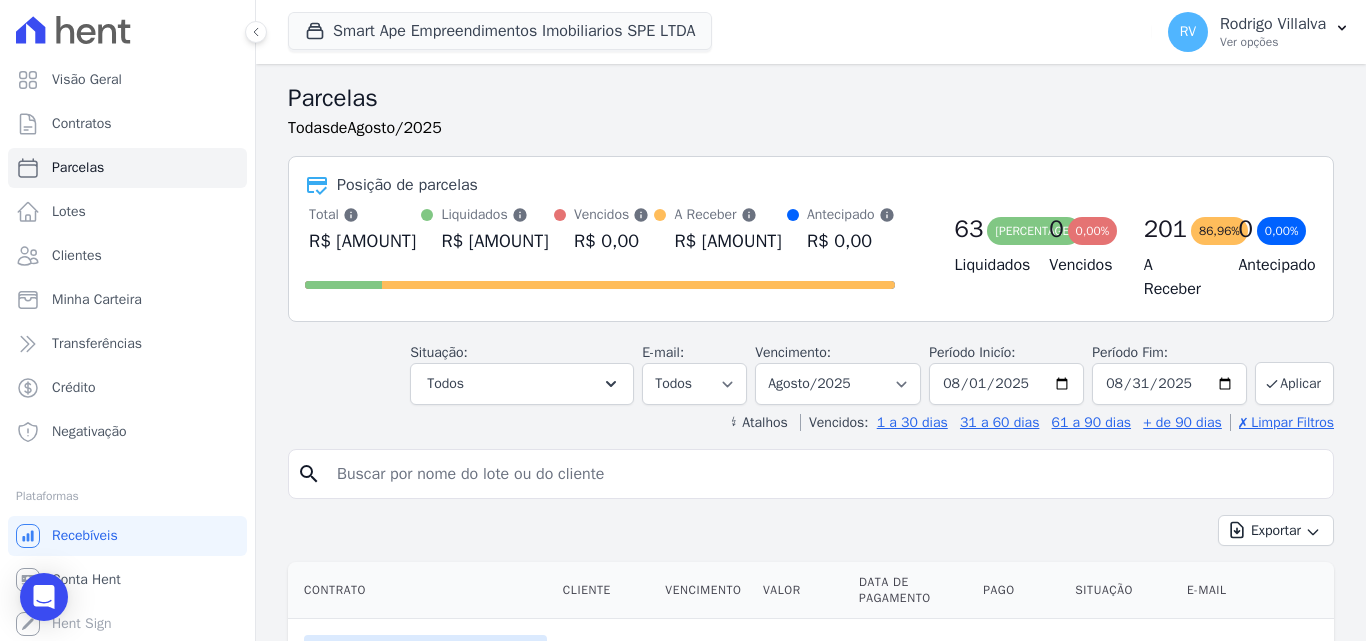 click at bounding box center [825, 474] 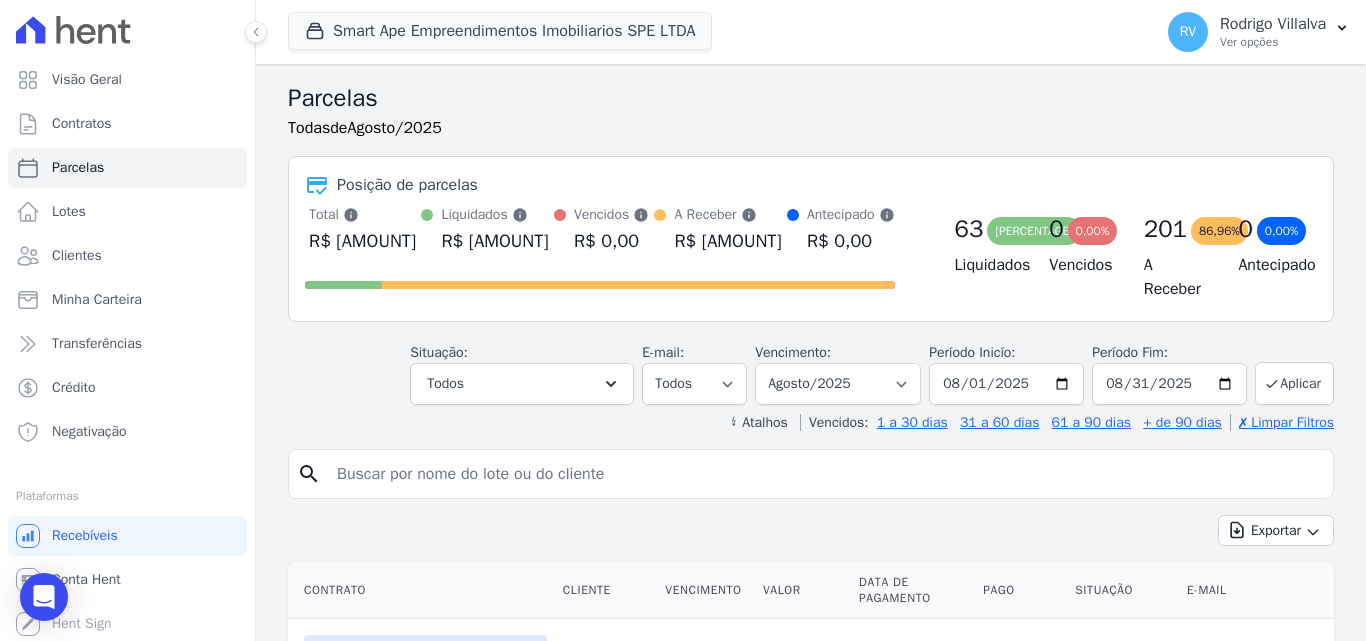 paste on "Helena Pereira De Almeida" 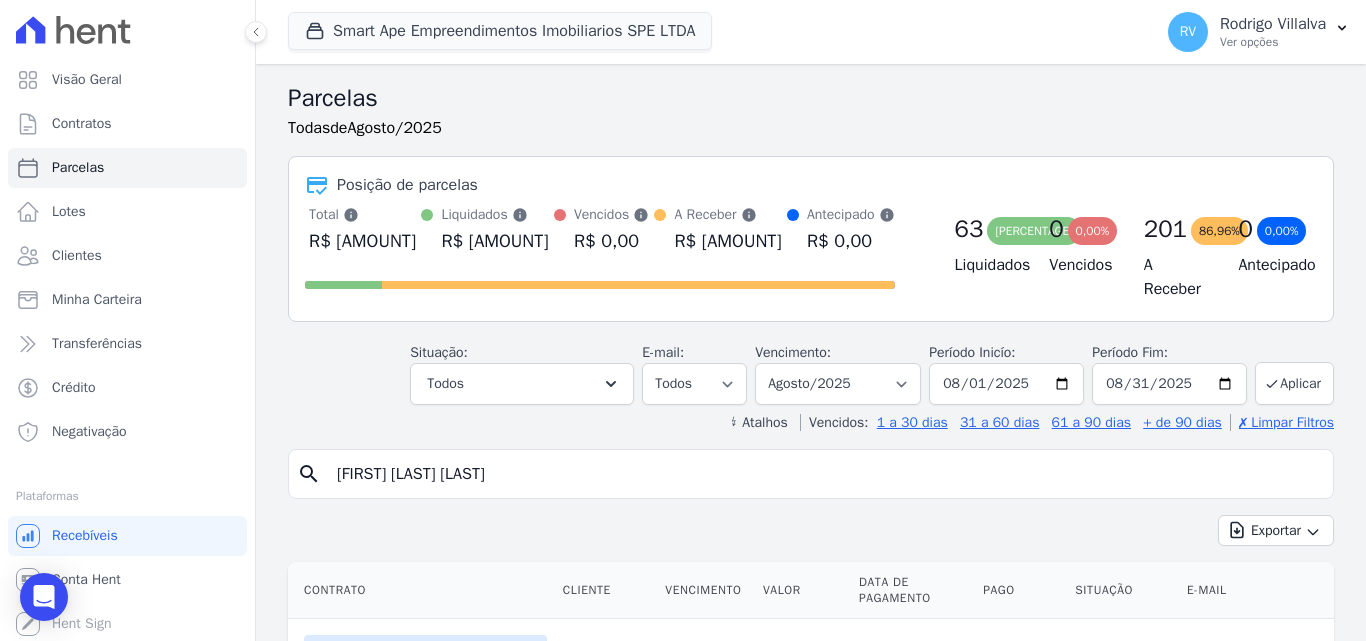 drag, startPoint x: 551, startPoint y: 513, endPoint x: 442, endPoint y: 506, distance: 109.22454 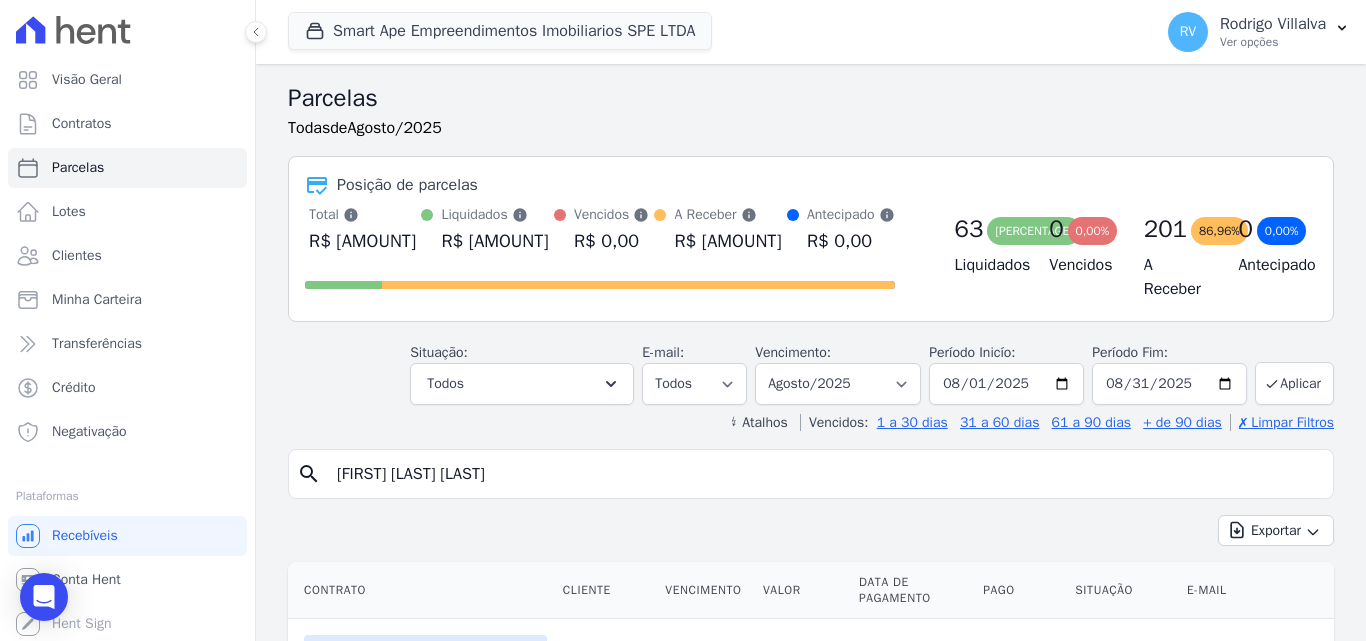 click on "Helena Pereira De Almeida" at bounding box center [825, 474] 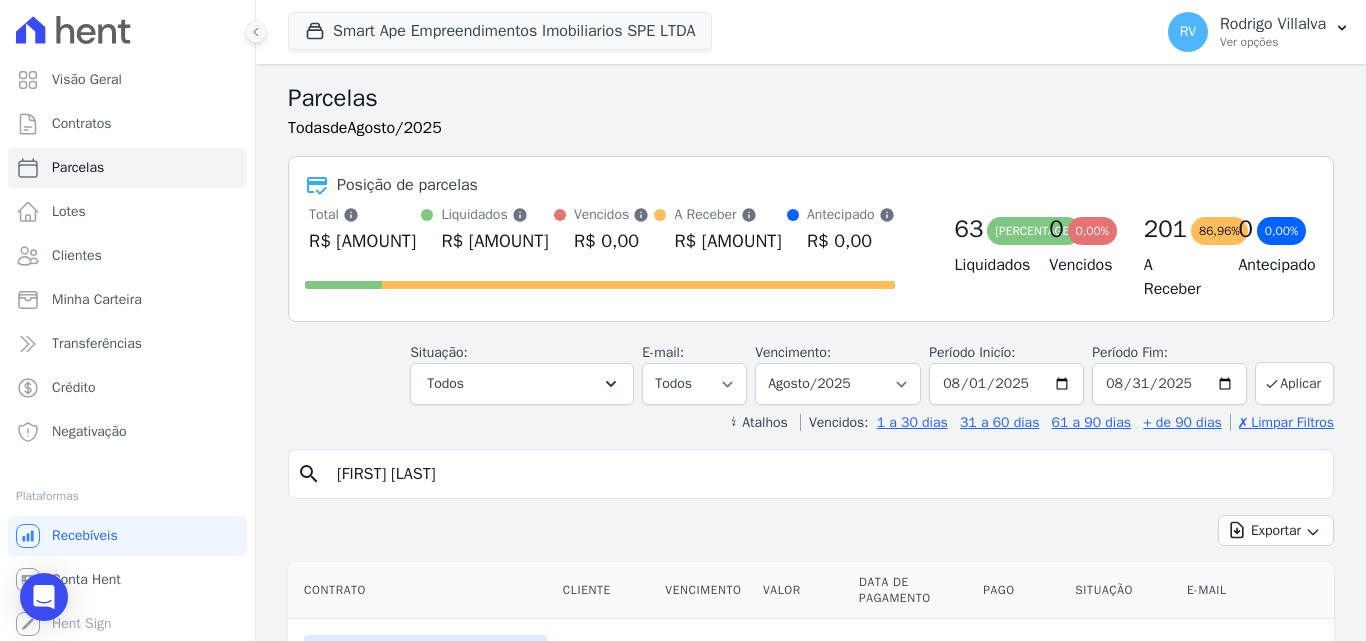type on "[FIRST] [LAST]" 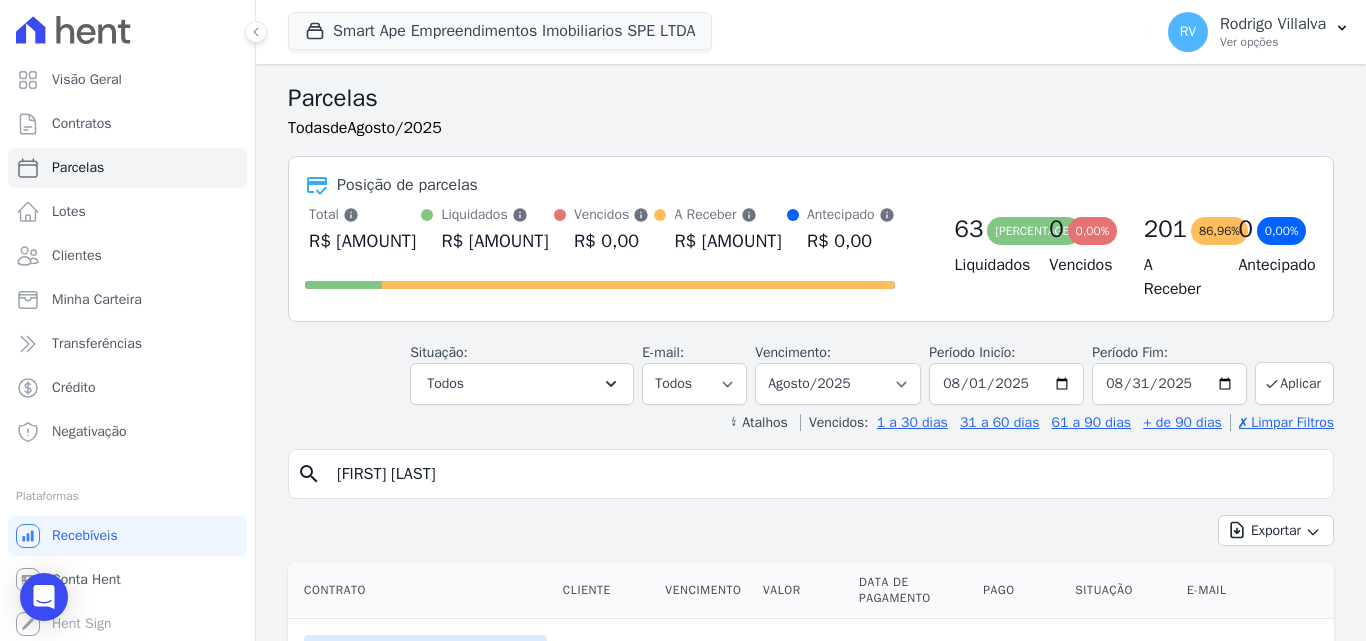 select 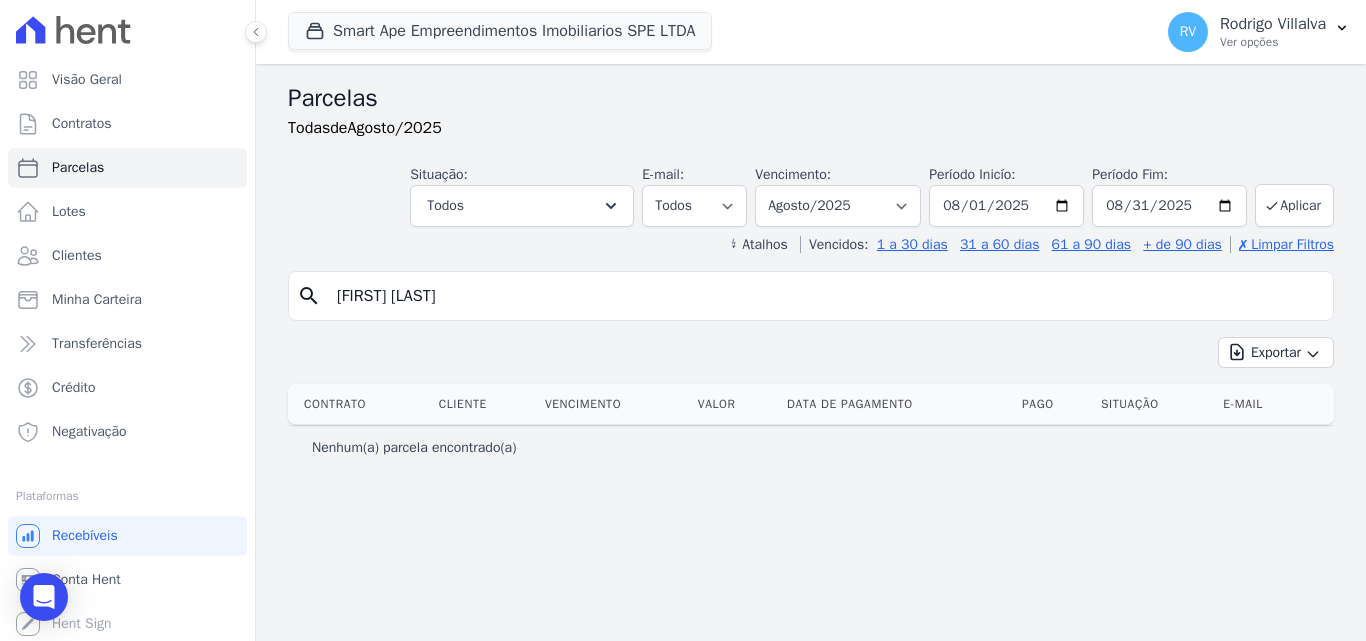 drag, startPoint x: 530, startPoint y: 280, endPoint x: 503, endPoint y: 305, distance: 36.796738 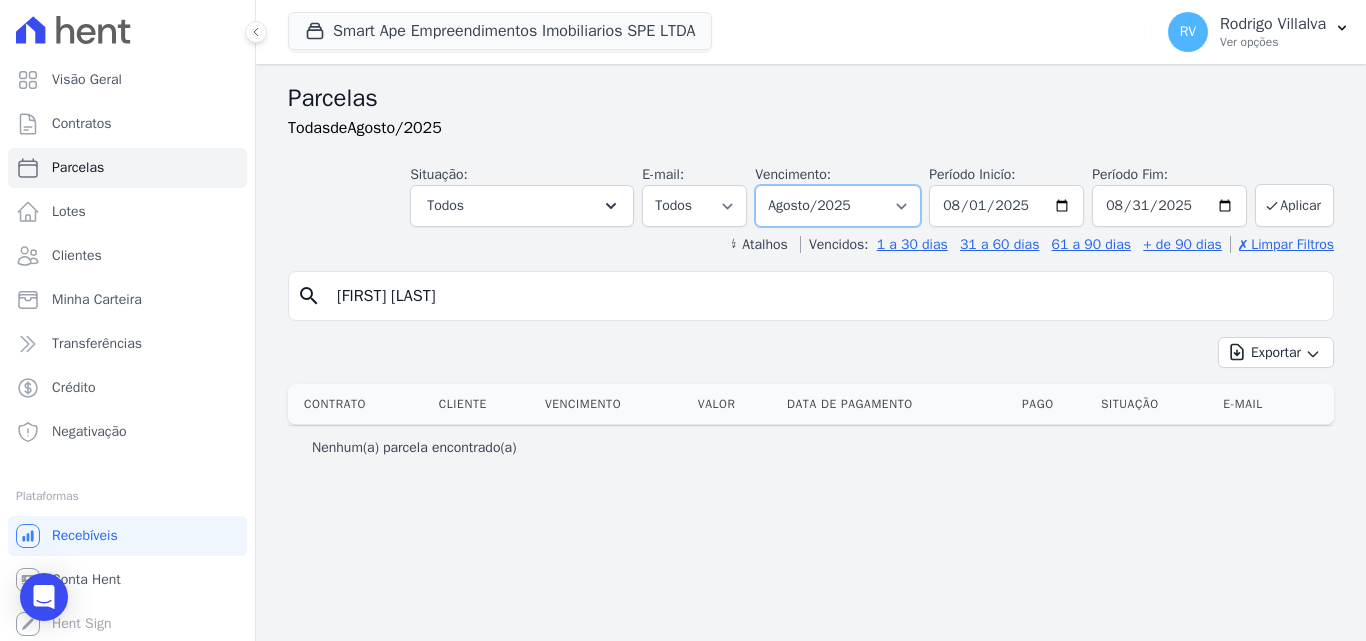 click on "Filtrar por período
────────
Todos os meses
Março/2024
Abril/2024
Maio/2024
Junho/2024
Julho/2024
Agosto/2024
Setembro/2024
Outubro/2024
Novembro/2024
Dezembro/2024
Janeiro/2025
Fevereiro/2025
Março/2025
Abril/2025
Maio/2025
Junho/2025
Julho/2025
Agosto/2025
Setembro/2025
Outubro/2025
Novembro/2025
Dezembro/2025
Janeiro/2026
Fevereiro/2026
Março/2026
Abril/2026
Maio/2026
Junho/2026
Julho/2026
Agosto/2026
Setembro/2026
Outubro/2026
Novembro/2026
Dezembro/2026
Janeiro/2027
Fevereiro/2027
Março/2027
Abril/2027
Maio/2027
Junho/2027
Julho/2027
Agosto/2027
Setembro/2027
Outubro/2027
Novembro/2027
Dezembro/2027
Janeiro/2028
Fevereiro/2028
Março/2028
Abril/2028
Maio/2028
Junho/2028
Julho/2028
Agosto/2028
Setembro/2028
Outubro/2028
Novembro/2028
Dezembro/2028
Janeiro/2029
Fevereiro/2029
Março/2029
Abril/2029
Maio/2029
Junho/2029
Julho/2029" at bounding box center [838, 206] 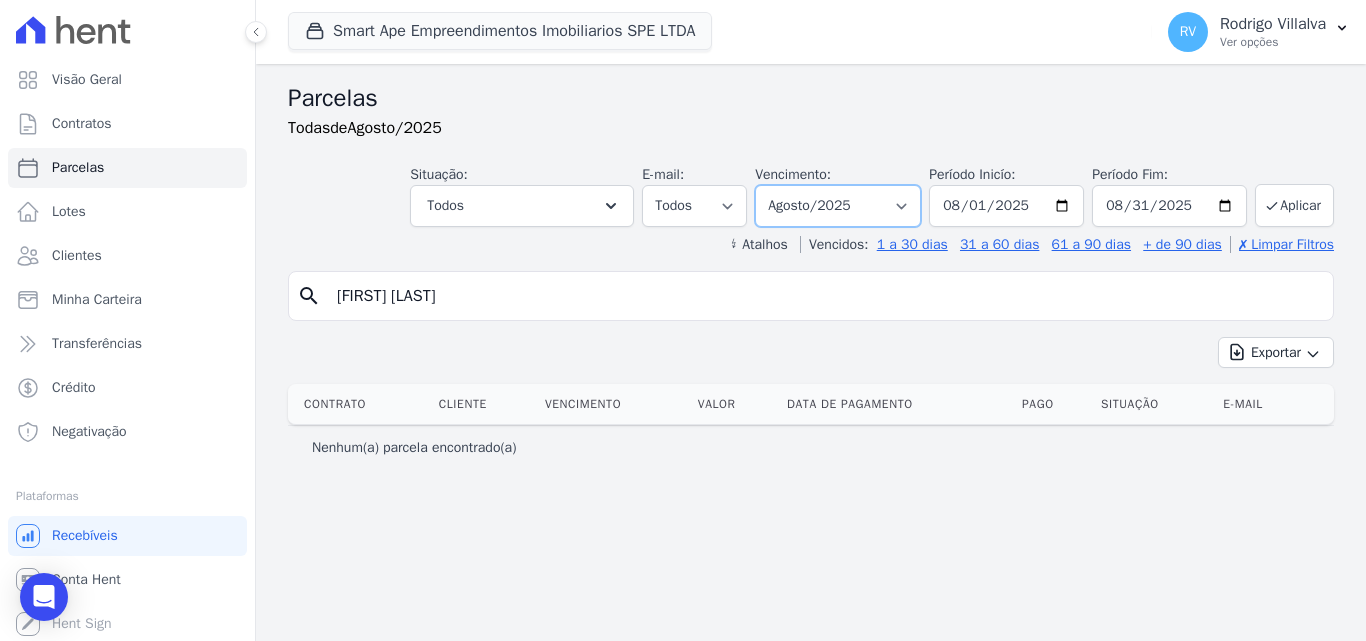 select on "all" 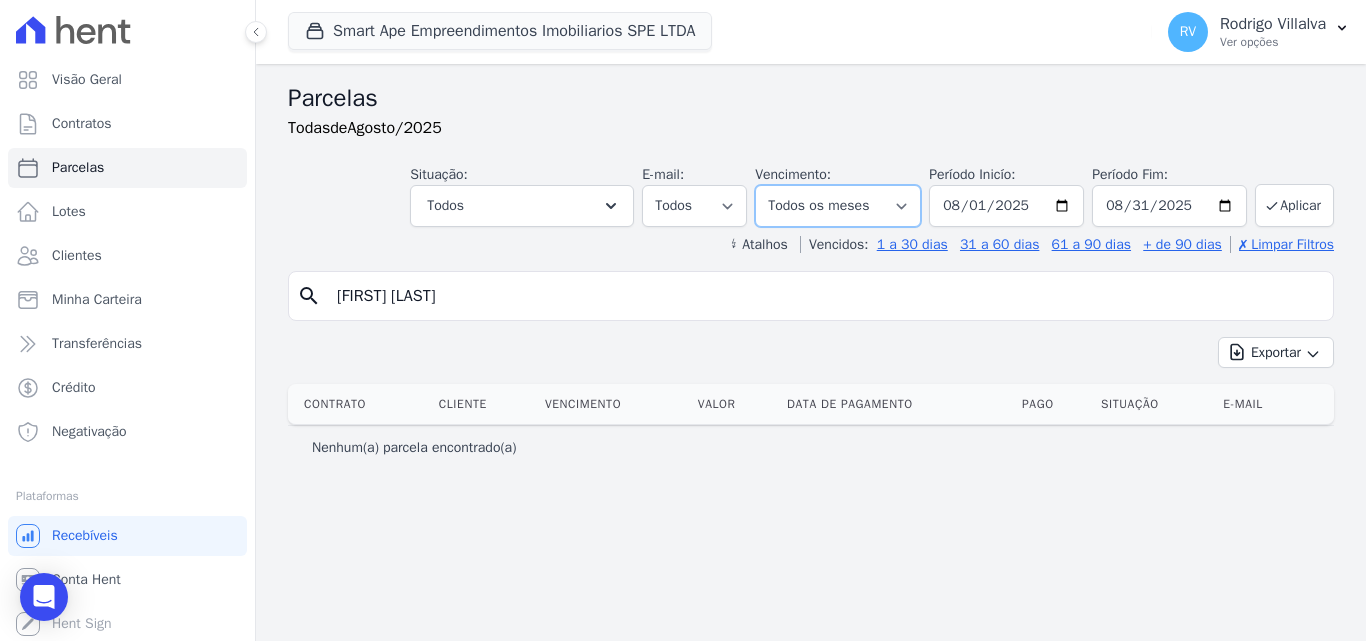 click on "Filtrar por período
────────
Todos os meses
Março/2024
Abril/2024
Maio/2024
Junho/2024
Julho/2024
Agosto/2024
Setembro/2024
Outubro/2024
Novembro/2024
Dezembro/2024
Janeiro/2025
Fevereiro/2025
Março/2025
Abril/2025
Maio/2025
Junho/2025
Julho/2025
Agosto/2025
Setembro/2025
Outubro/2025
Novembro/2025
Dezembro/2025
Janeiro/2026
Fevereiro/2026
Março/2026
Abril/2026
Maio/2026
Junho/2026
Julho/2026
Agosto/2026
Setembro/2026
Outubro/2026
Novembro/2026
Dezembro/2026
Janeiro/2027
Fevereiro/2027
Março/2027
Abril/2027
Maio/2027
Junho/2027
Julho/2027
Agosto/2027
Setembro/2027
Outubro/2027
Novembro/2027
Dezembro/2027
Janeiro/2028
Fevereiro/2028
Março/2028
Abril/2028
Maio/2028
Junho/2028
Julho/2028
Agosto/2028
Setembro/2028
Outubro/2028
Novembro/2028
Dezembro/2028
Janeiro/2029
Fevereiro/2029
Março/2029
Abril/2029
Maio/2029
Junho/2029
Julho/2029" at bounding box center (838, 206) 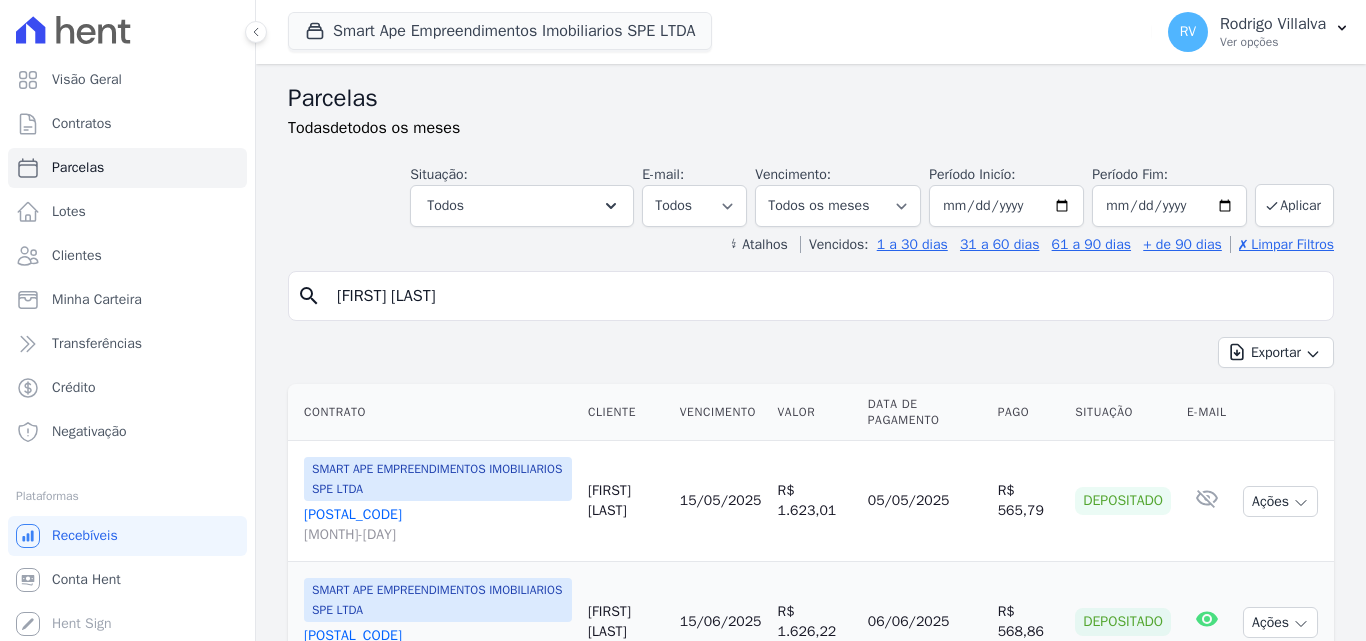 select 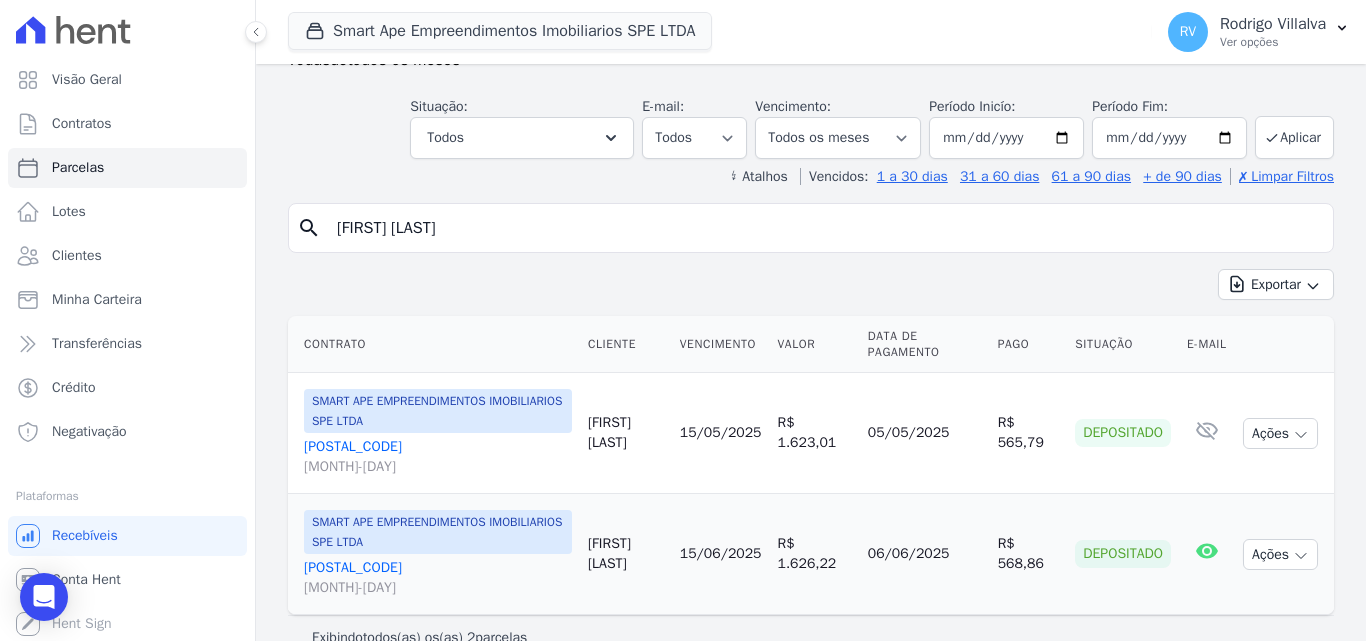 scroll, scrollTop: 103, scrollLeft: 0, axis: vertical 